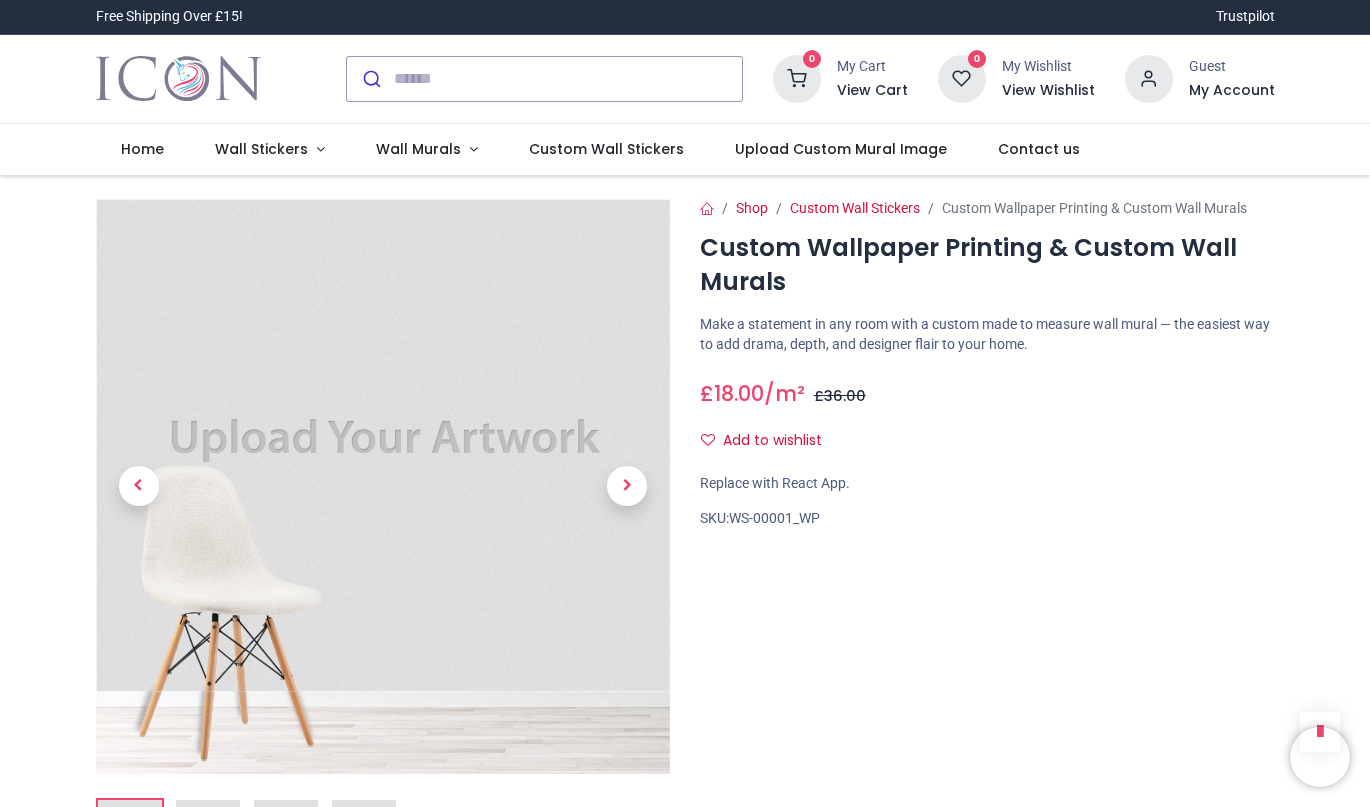 scroll, scrollTop: 0, scrollLeft: 0, axis: both 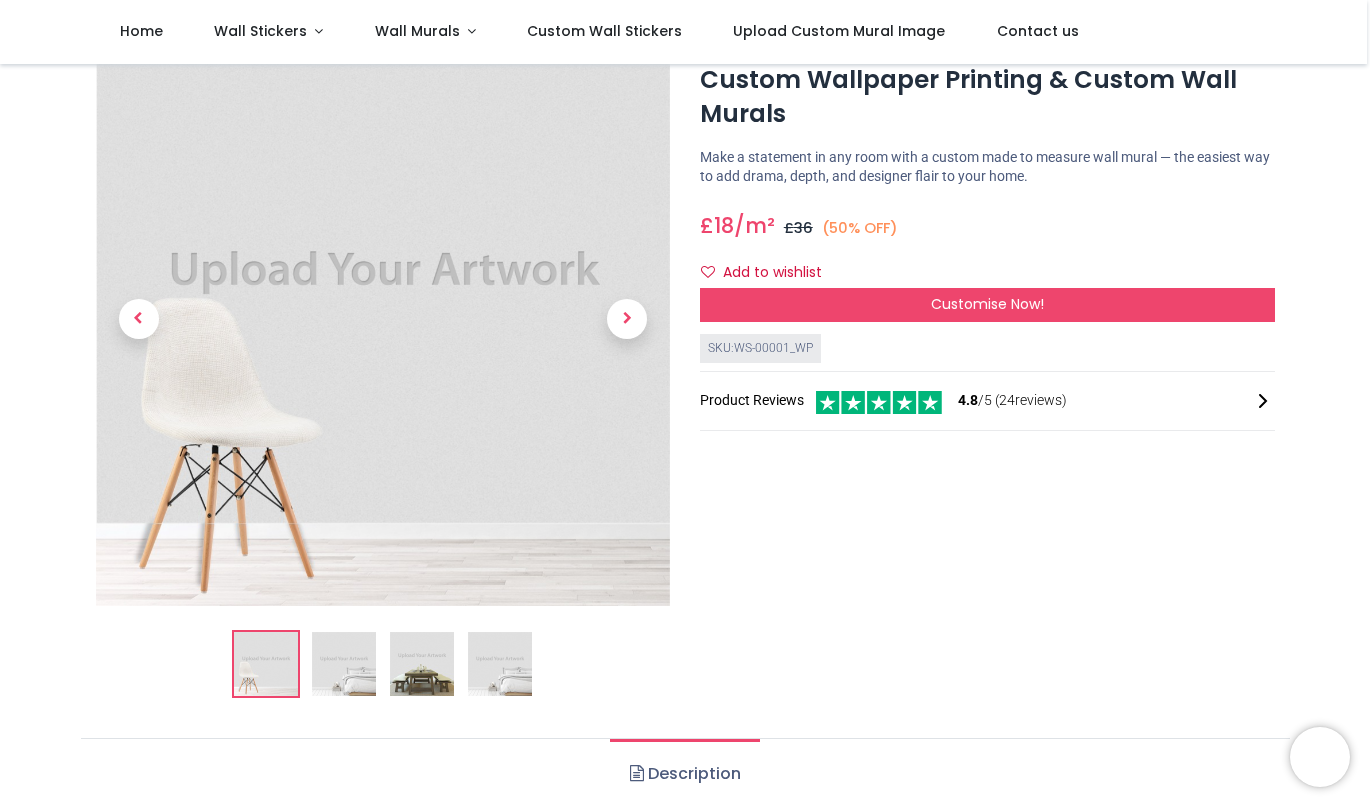 click at bounding box center (344, 664) 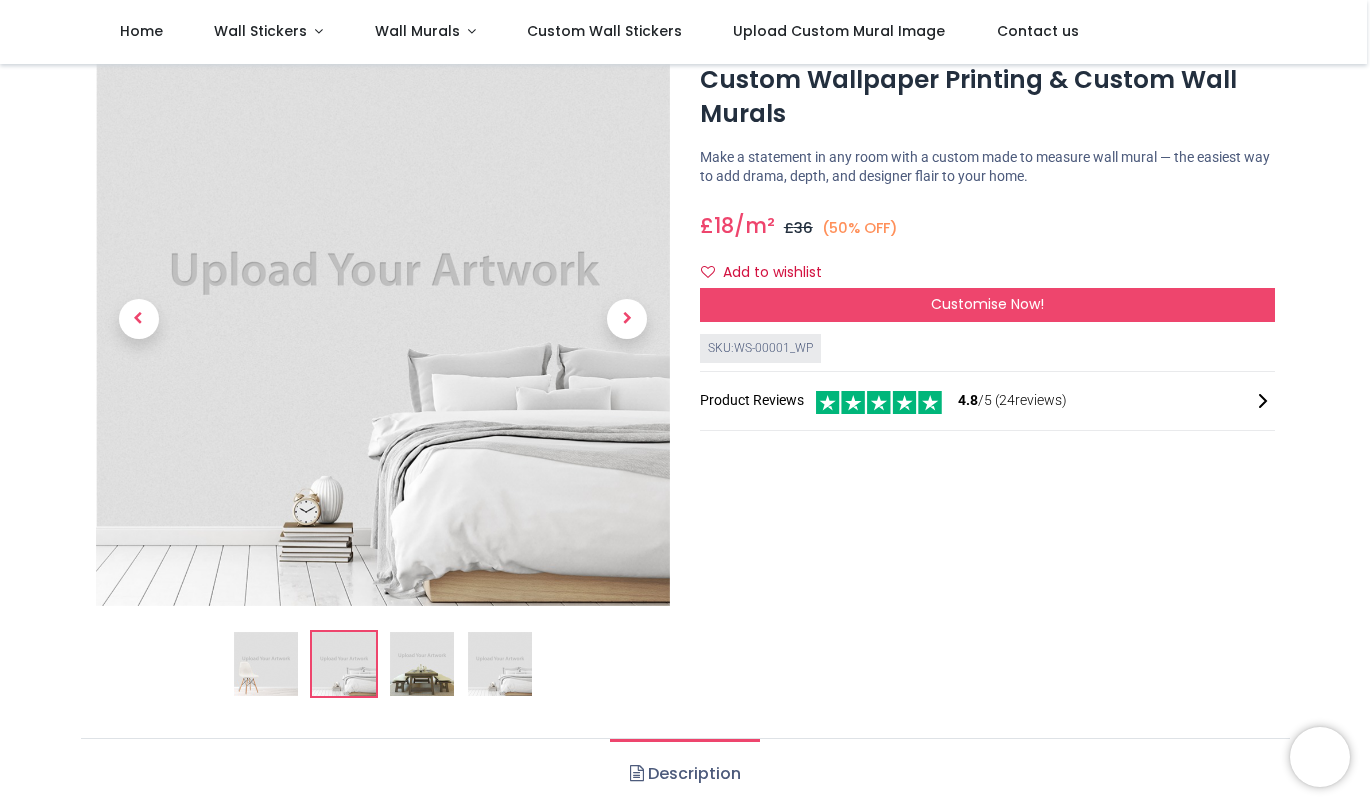 click at bounding box center (422, 664) 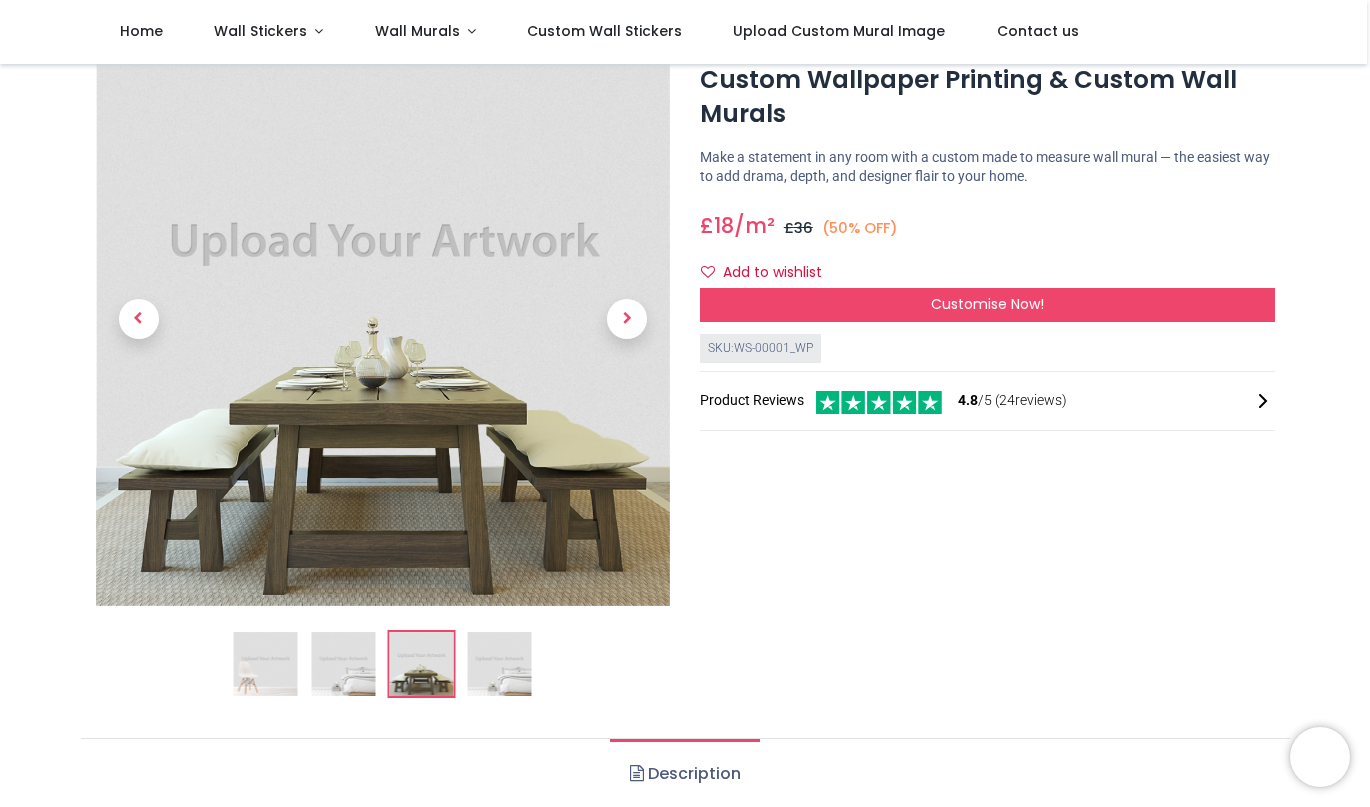 click at bounding box center (499, 664) 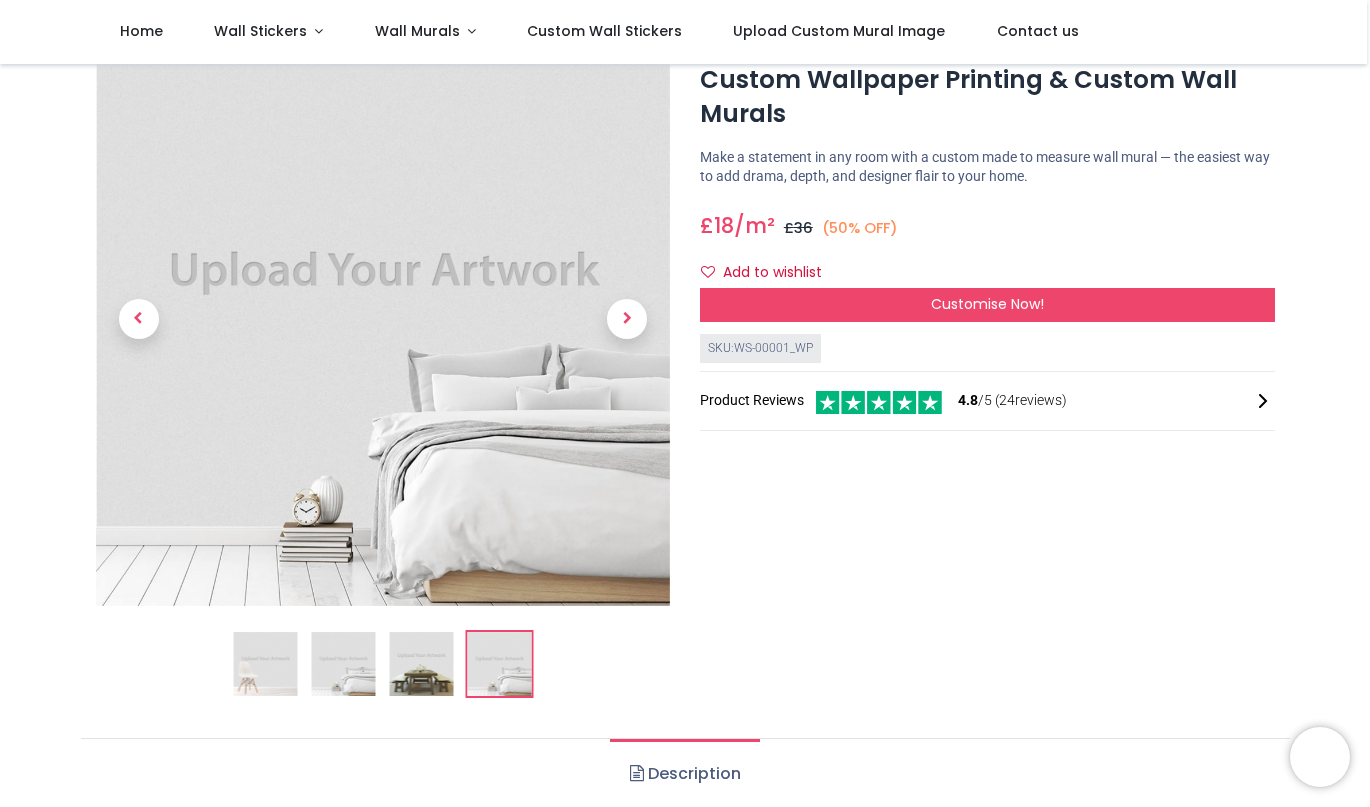 click at bounding box center [265, 664] 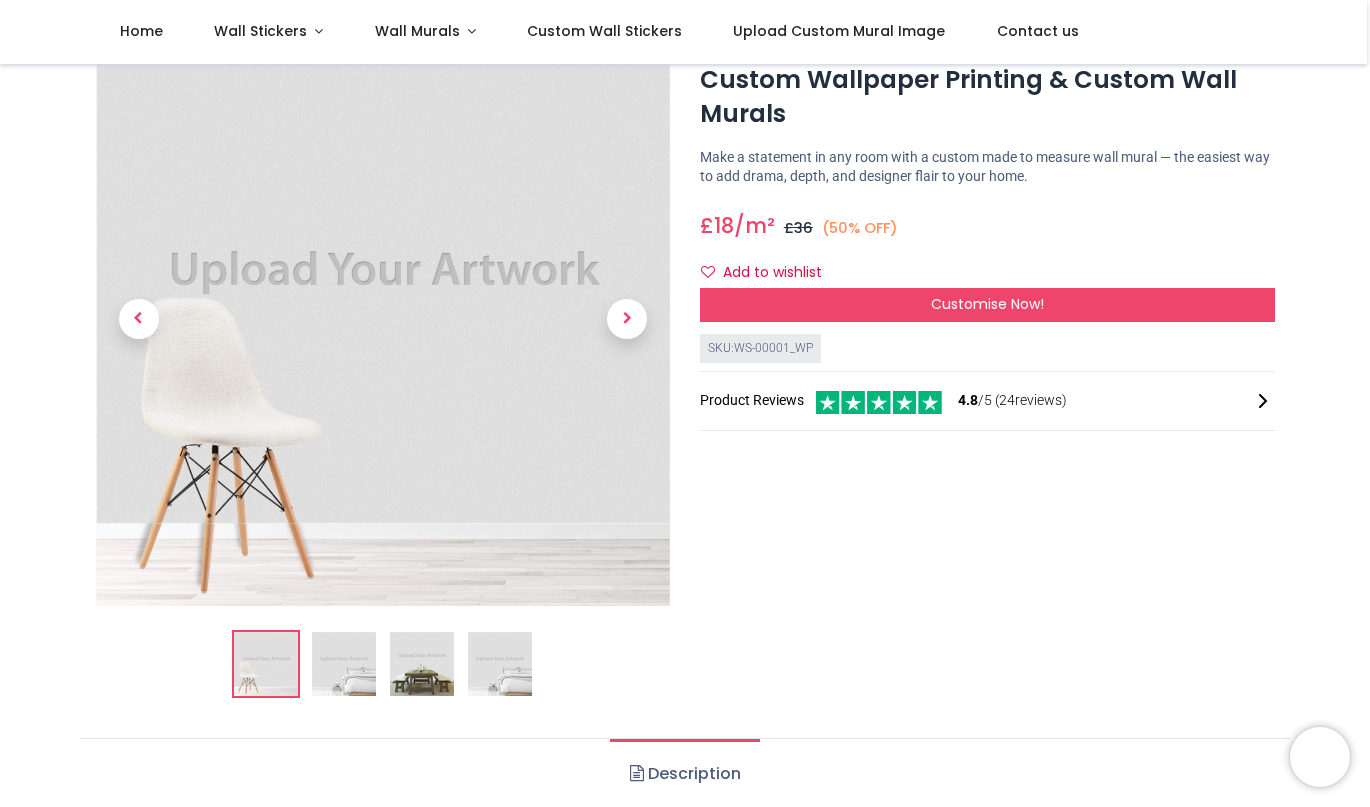 scroll, scrollTop: 0, scrollLeft: 0, axis: both 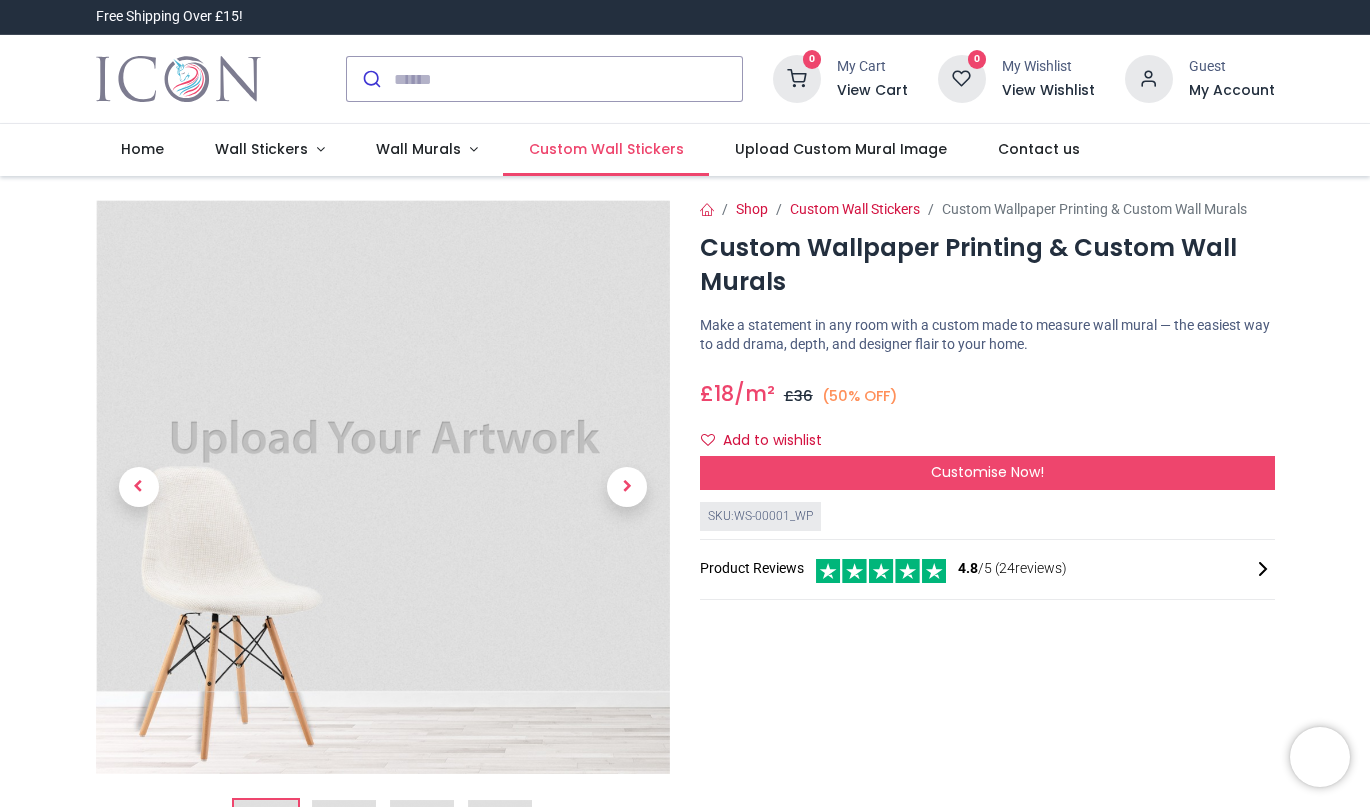 click on "Custom Wall Stickers" at bounding box center [606, 149] 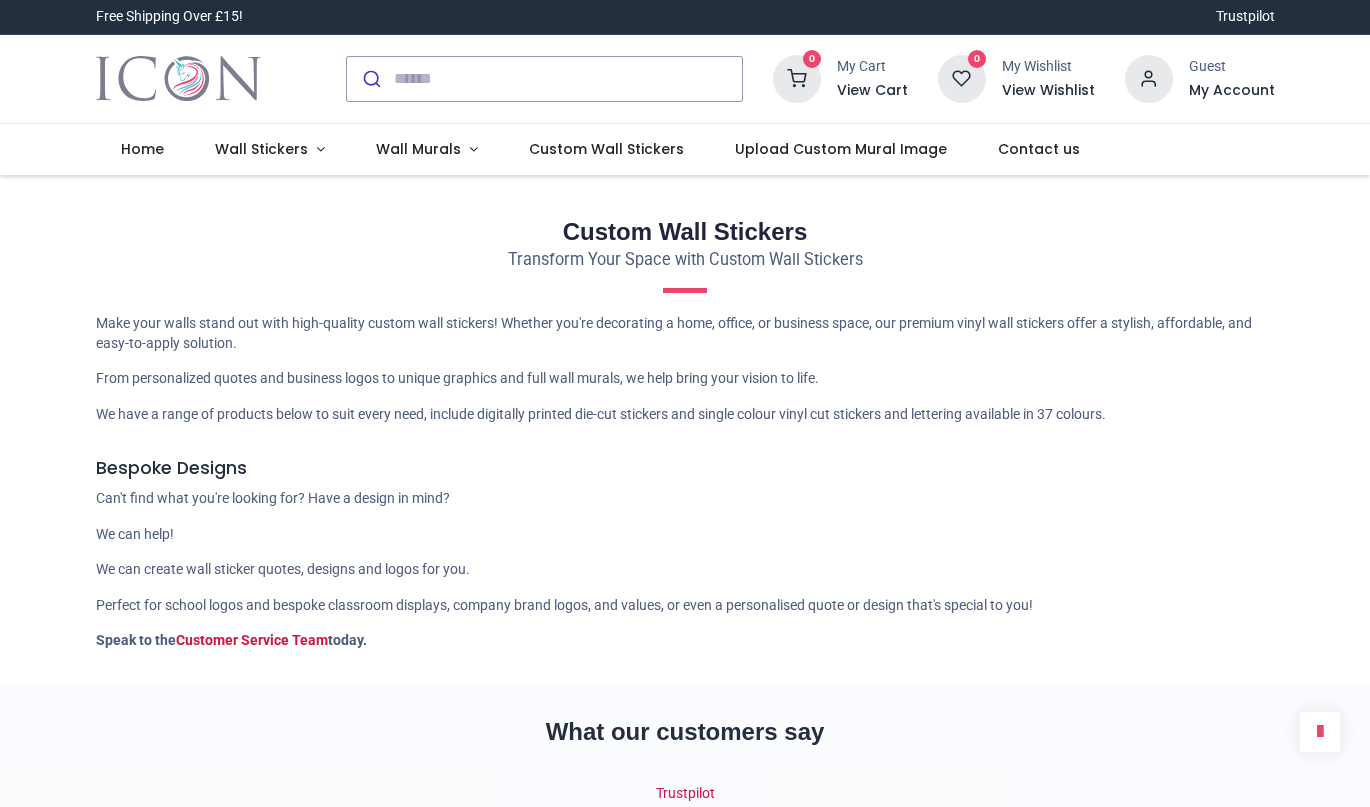 scroll, scrollTop: 0, scrollLeft: 0, axis: both 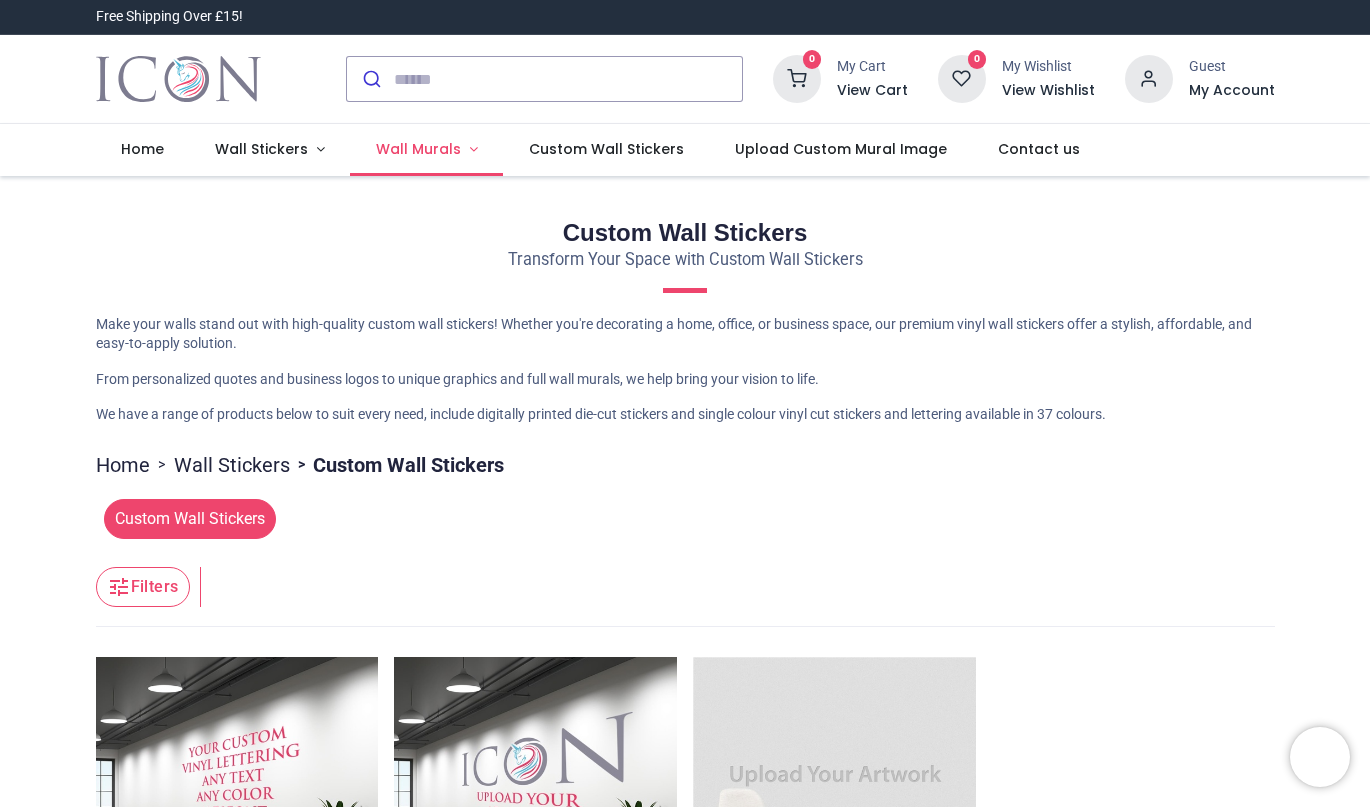 click on "Wall Murals" at bounding box center [418, 149] 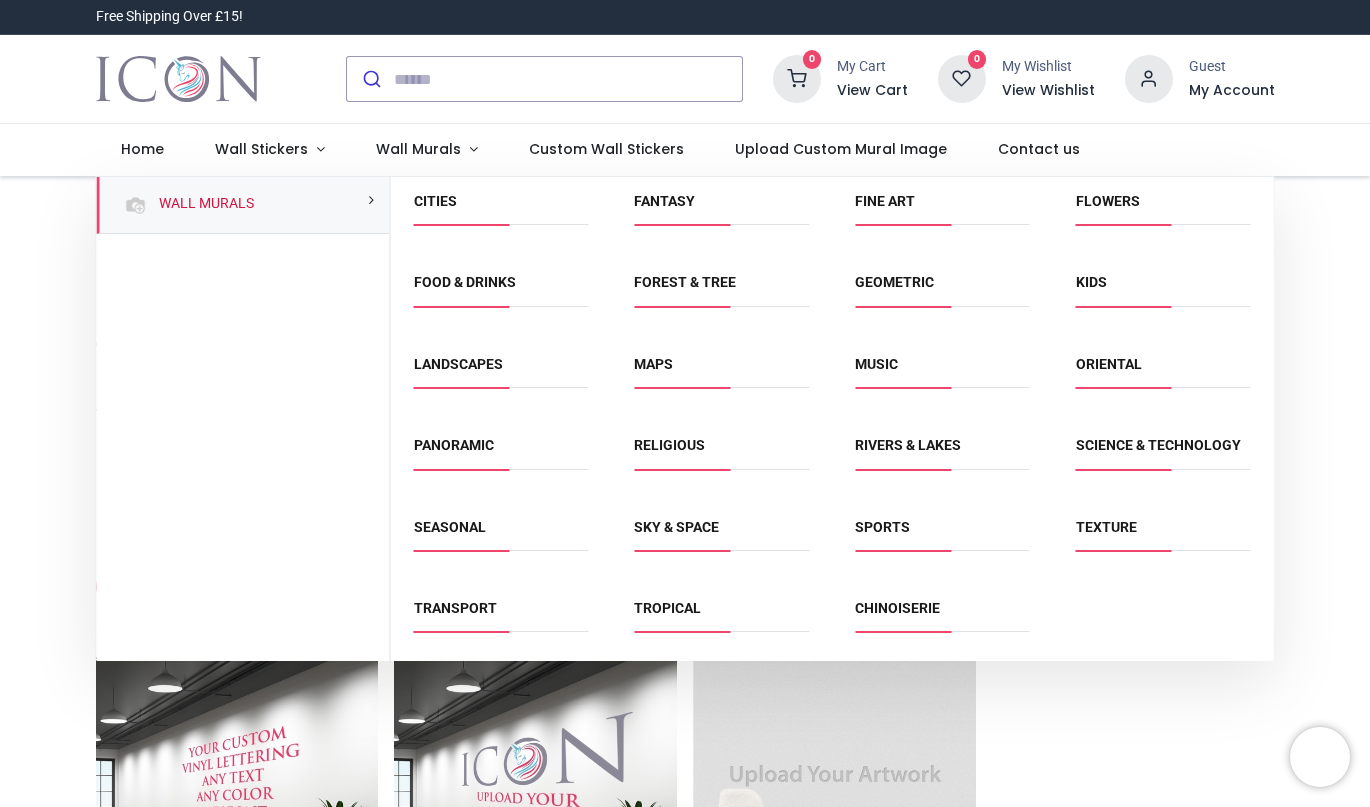 scroll, scrollTop: 0, scrollLeft: 0, axis: both 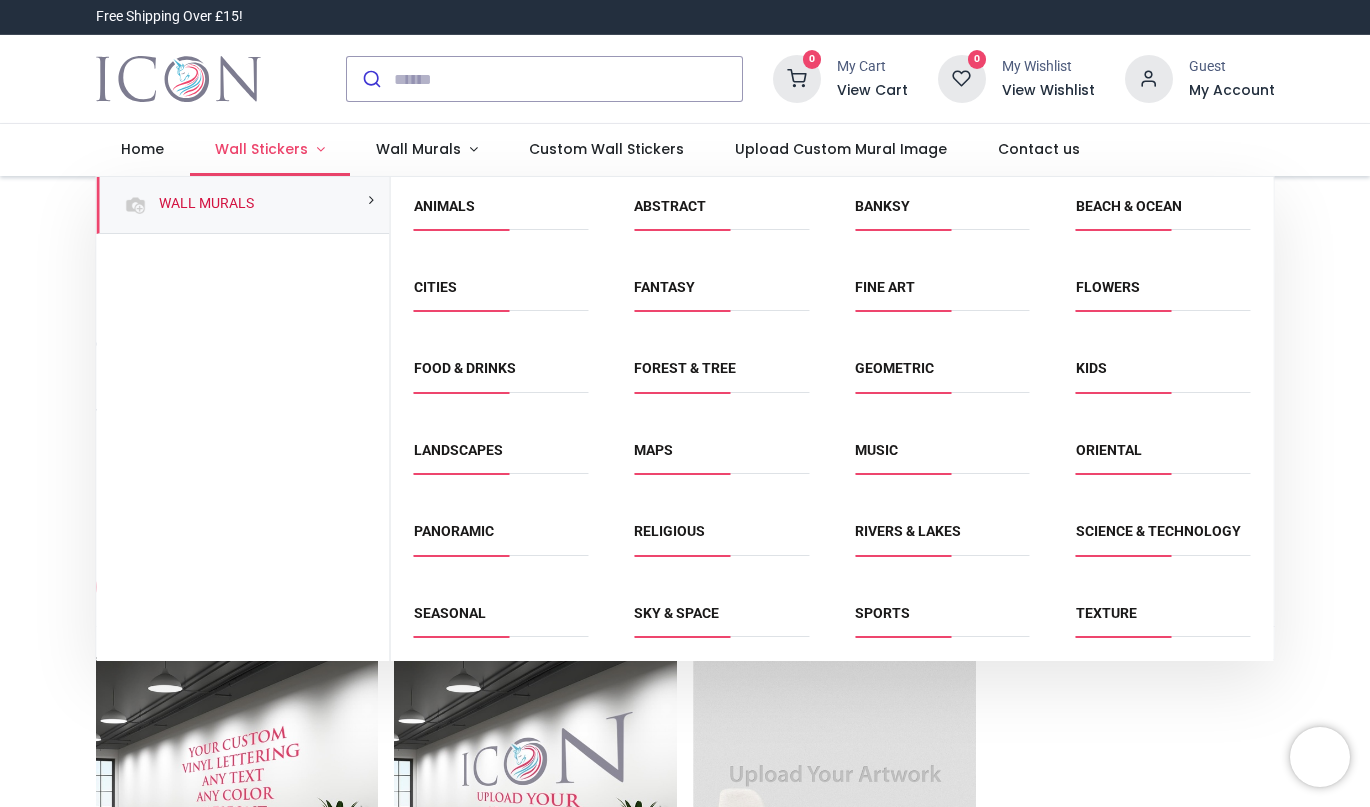 click on "Wall Stickers" at bounding box center [261, 149] 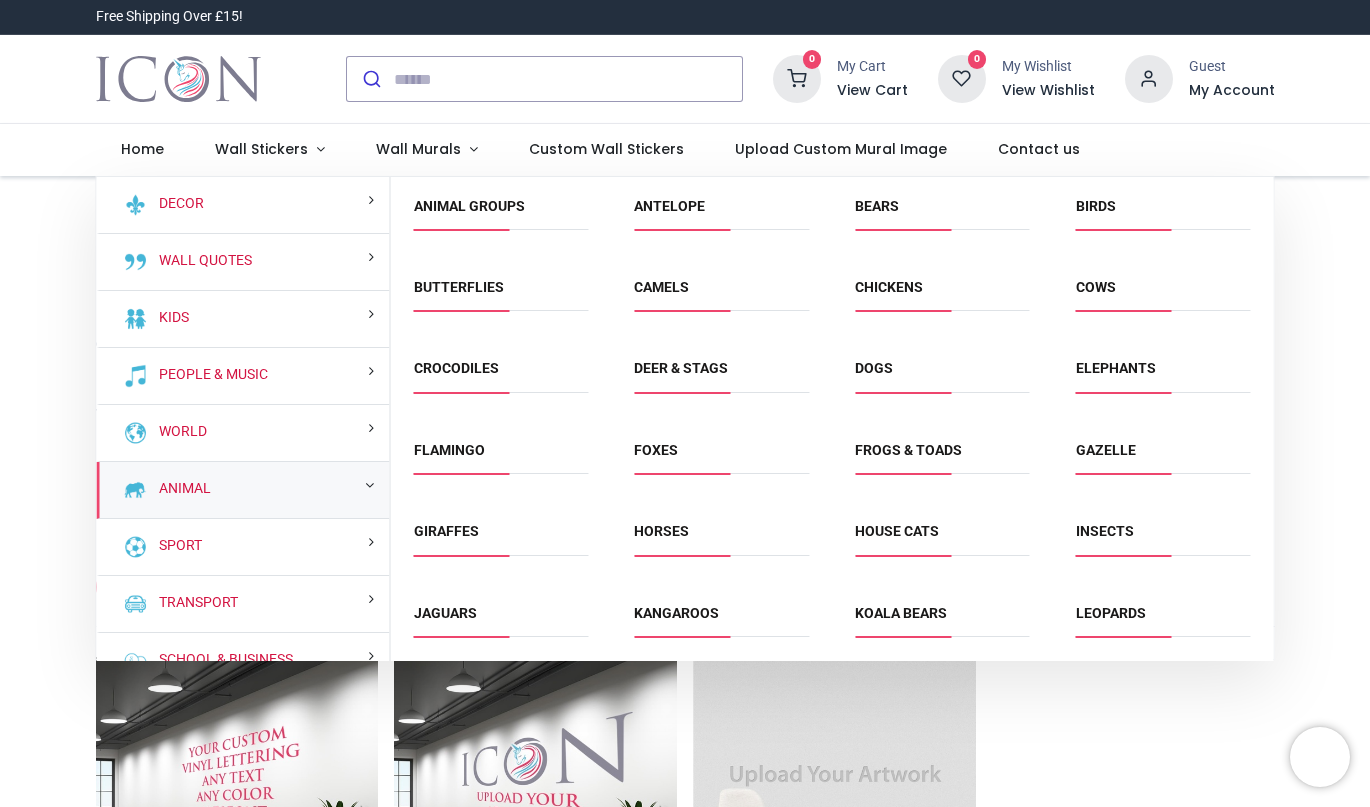 scroll, scrollTop: 85, scrollLeft: 0, axis: vertical 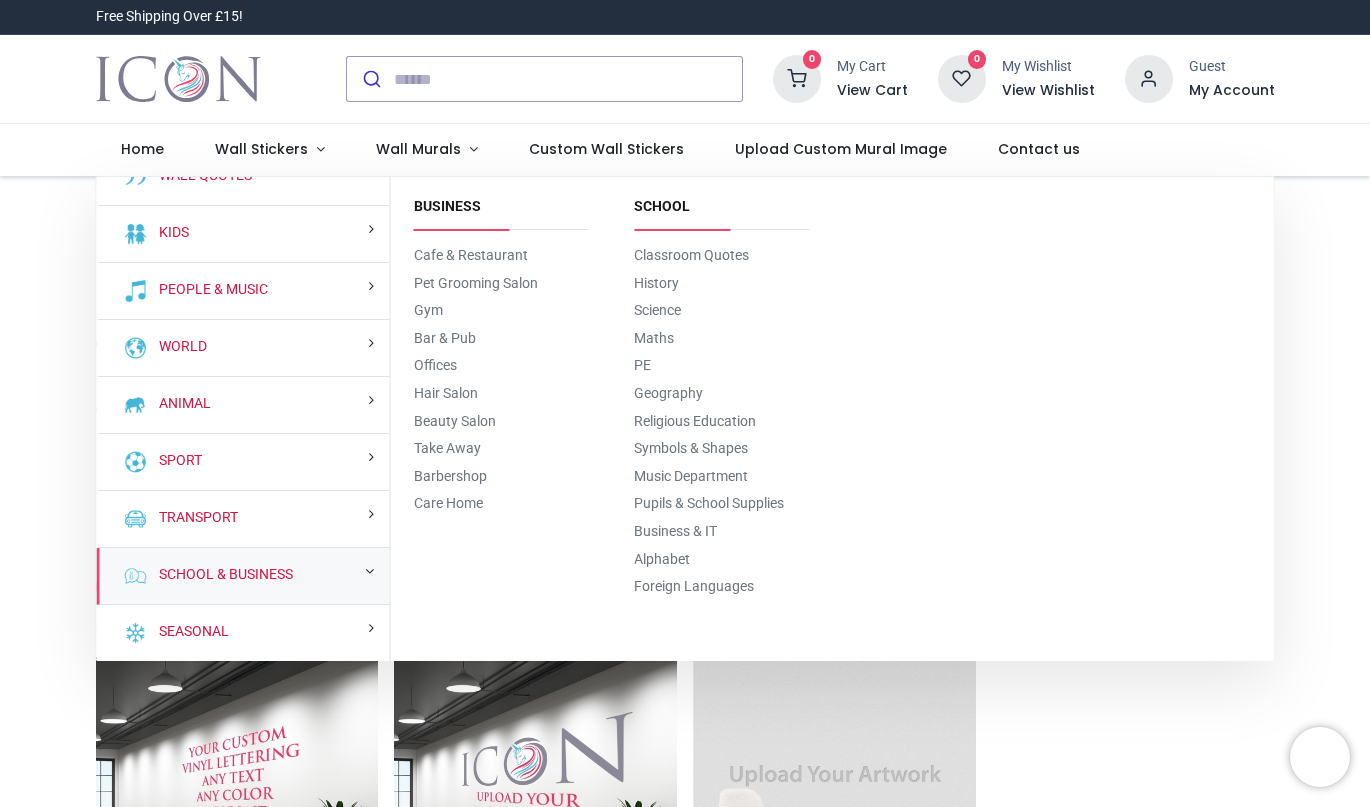 click on "School & Business" at bounding box center (243, 576) 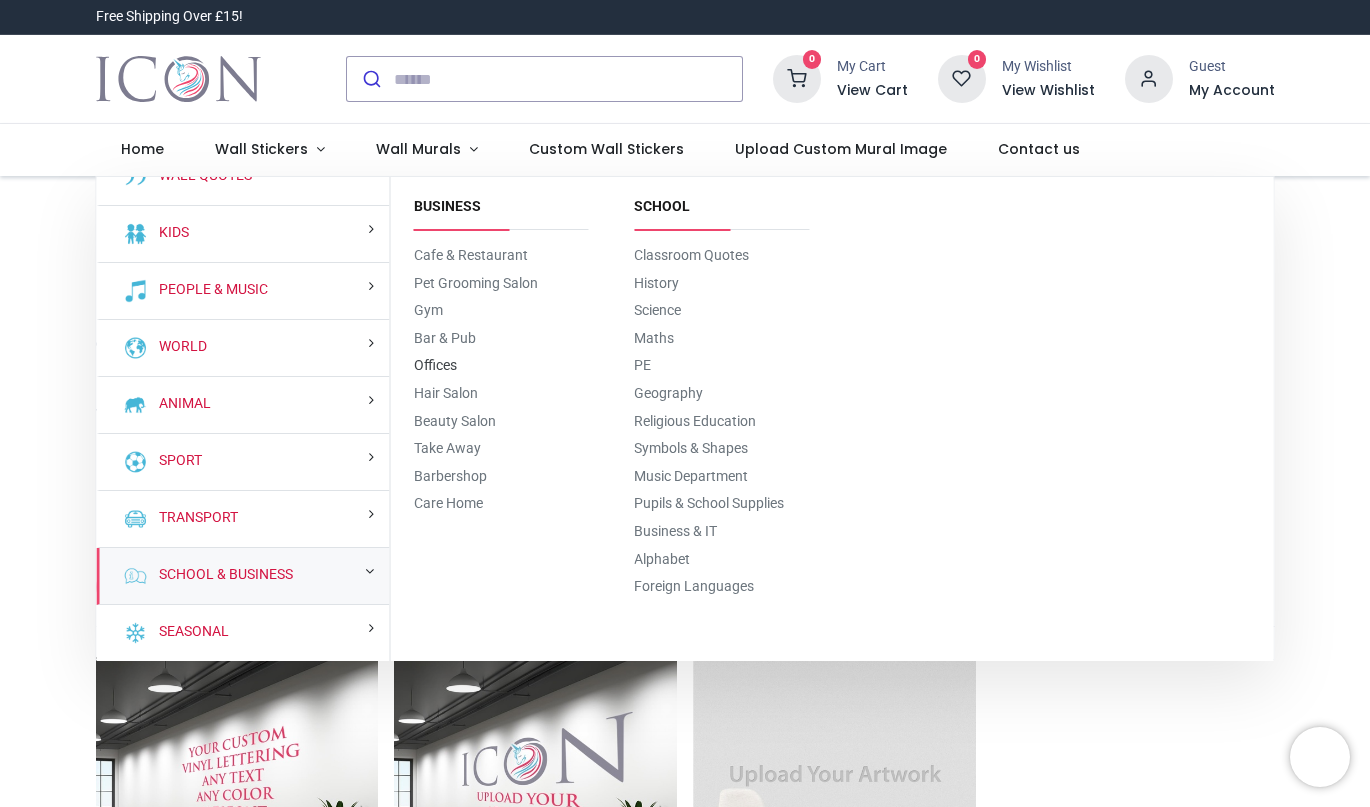click on "Offices" at bounding box center [435, 365] 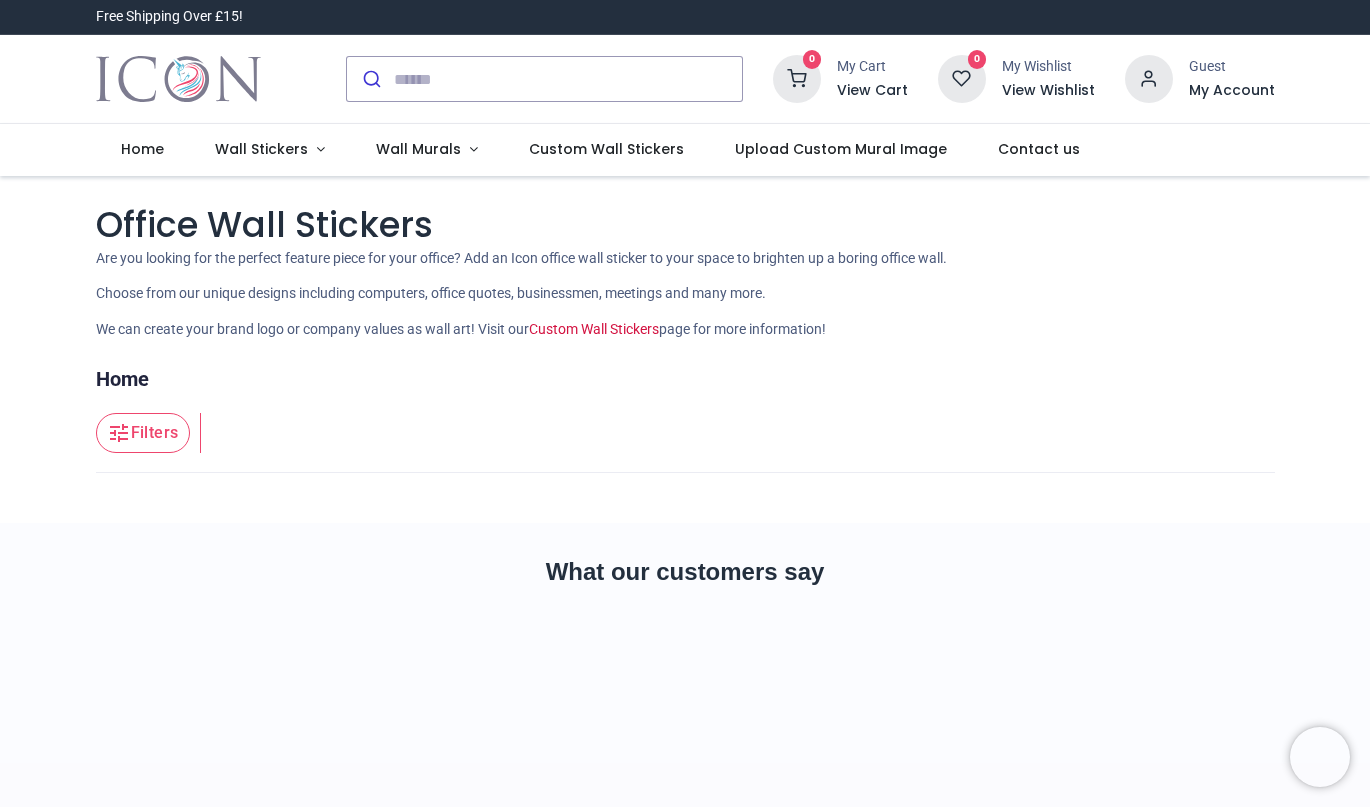 scroll, scrollTop: 0, scrollLeft: 0, axis: both 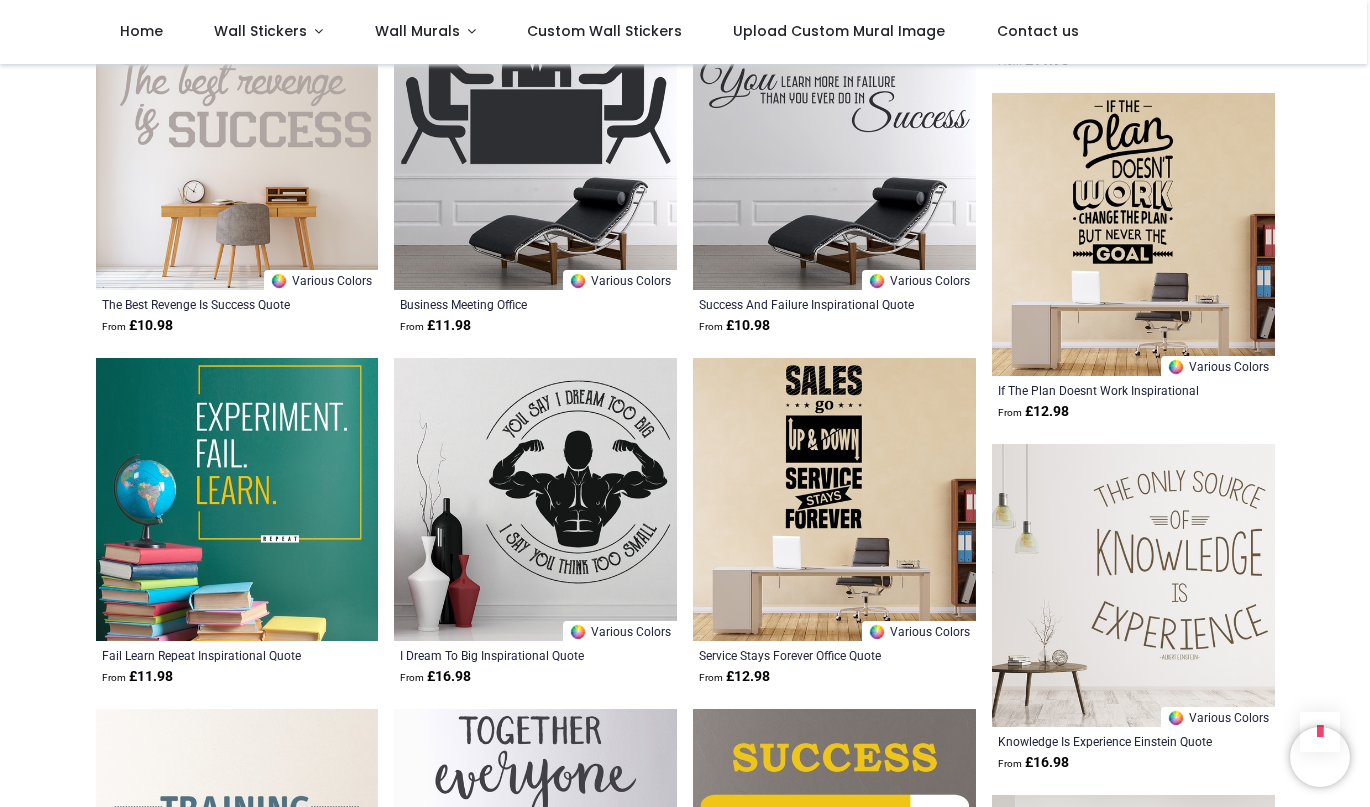 click at bounding box center (535, 499) 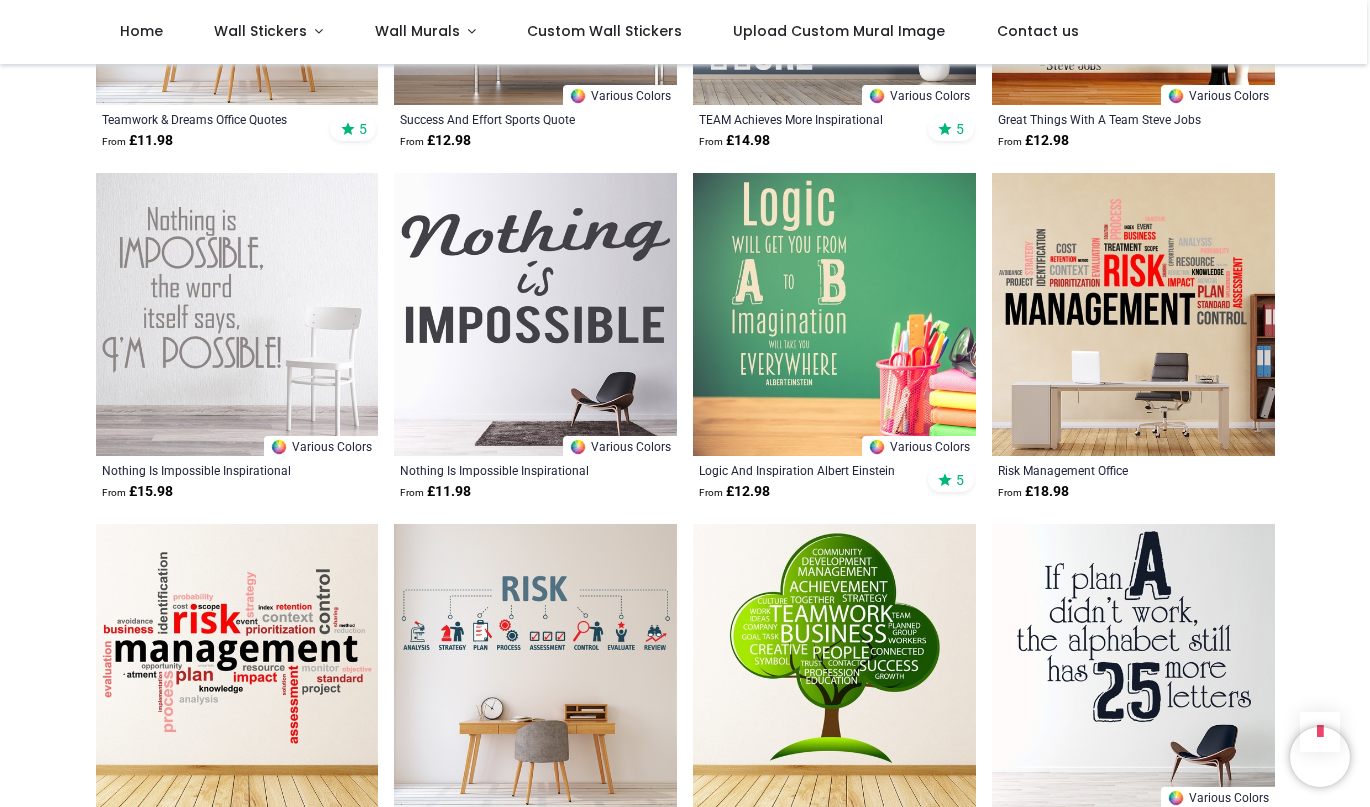 scroll, scrollTop: 988, scrollLeft: 0, axis: vertical 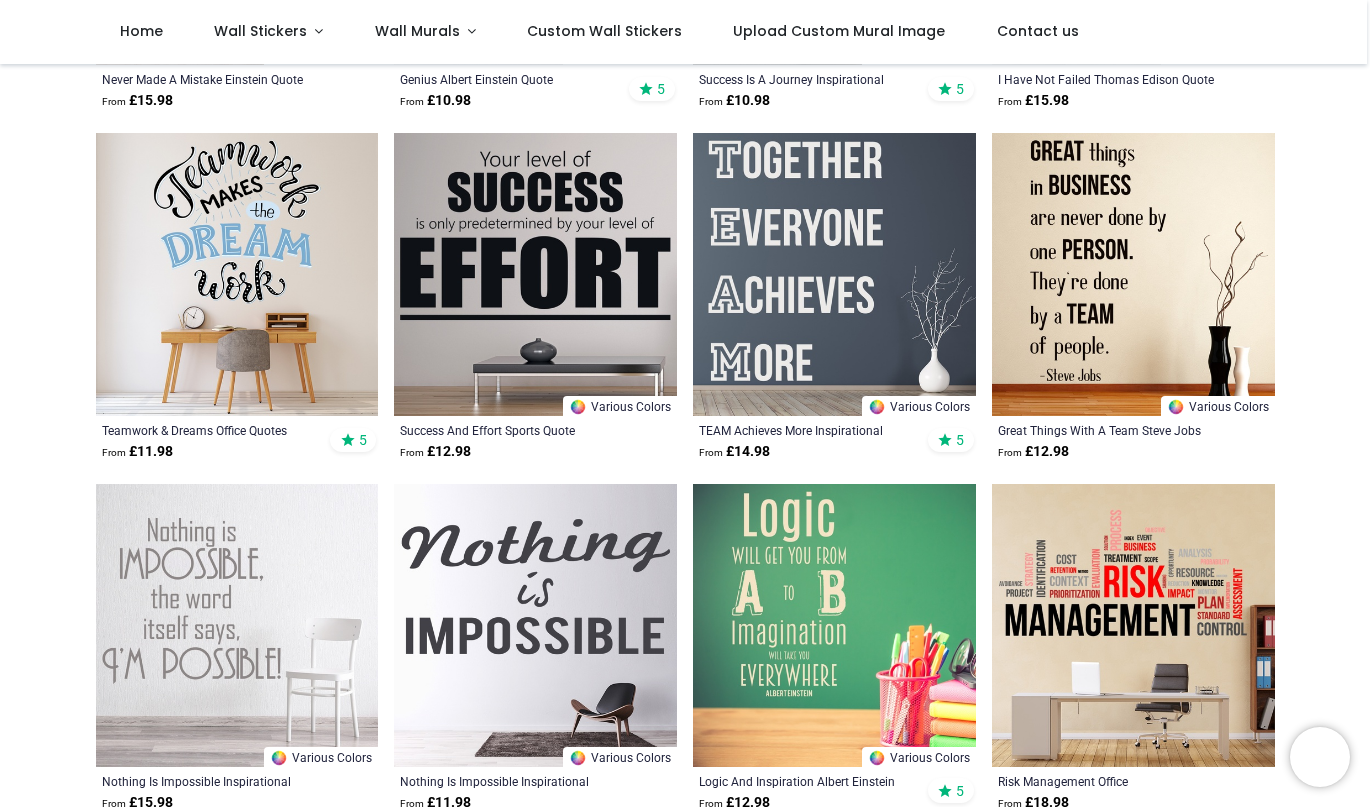 click at bounding box center [237, 274] 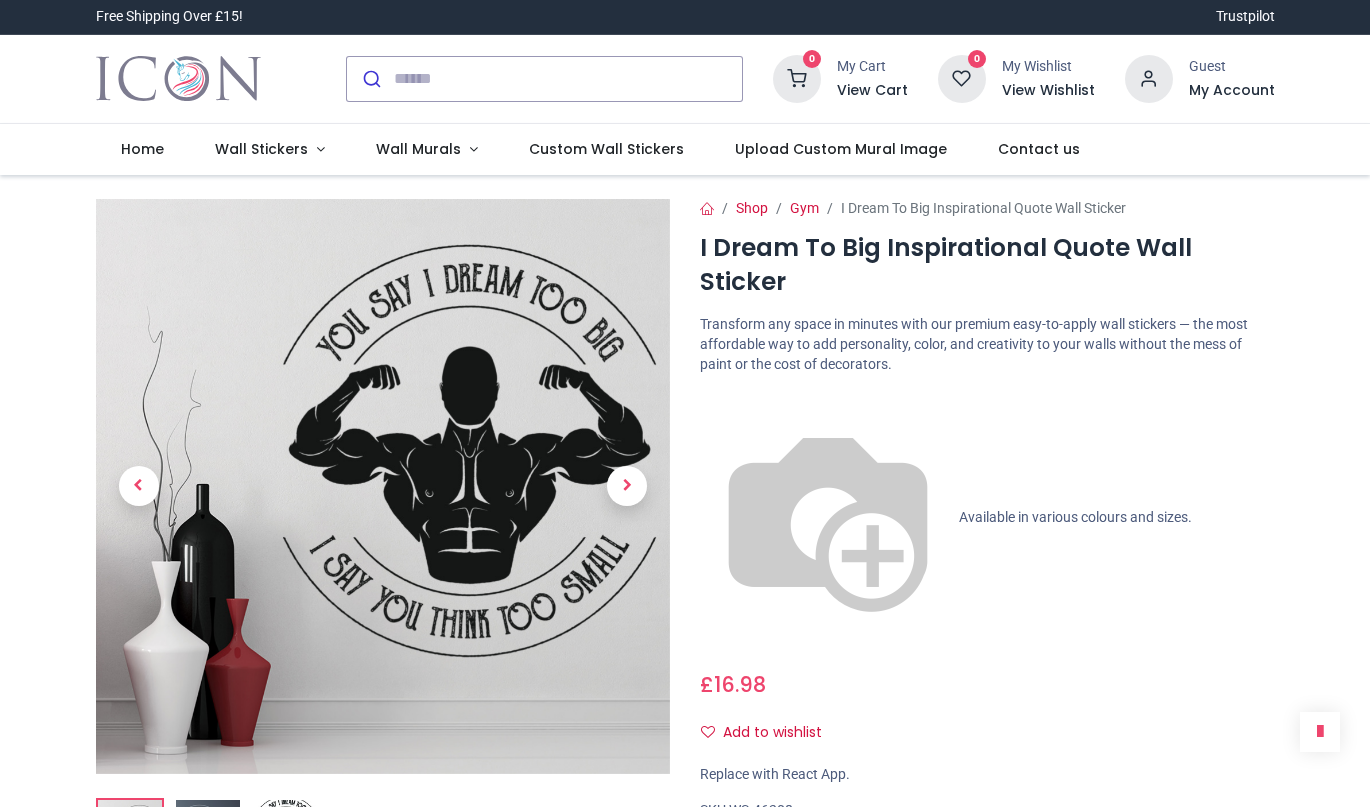 scroll, scrollTop: 0, scrollLeft: 0, axis: both 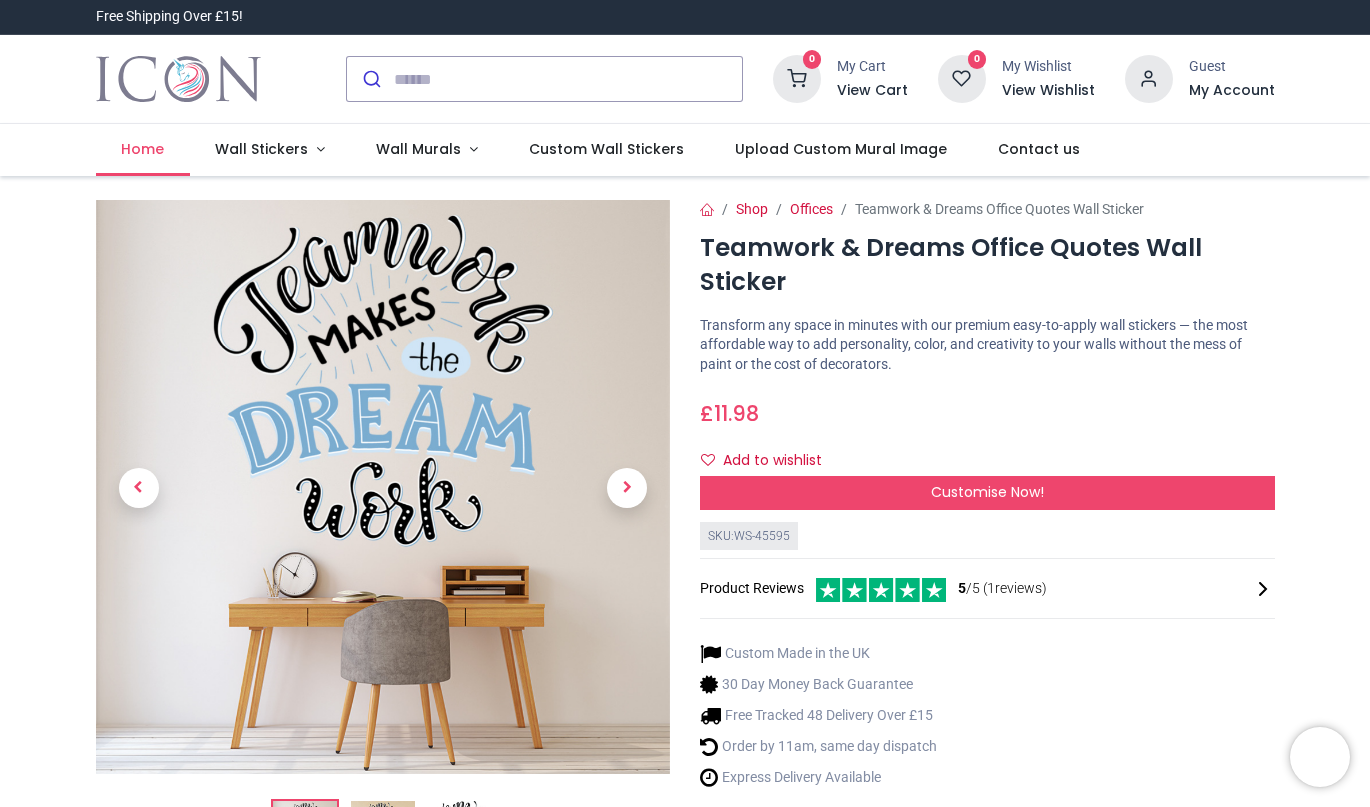 click on "Home" at bounding box center (142, 149) 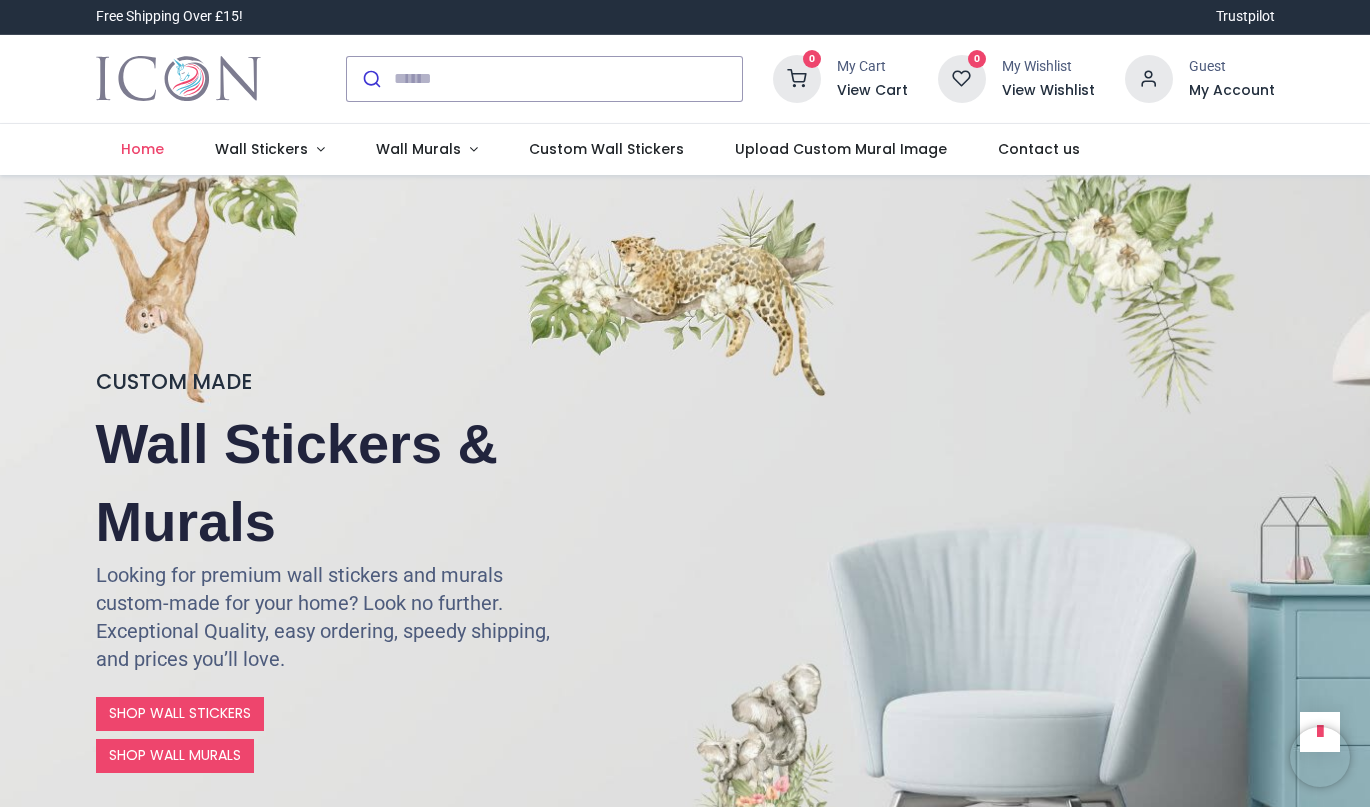 scroll, scrollTop: 0, scrollLeft: 0, axis: both 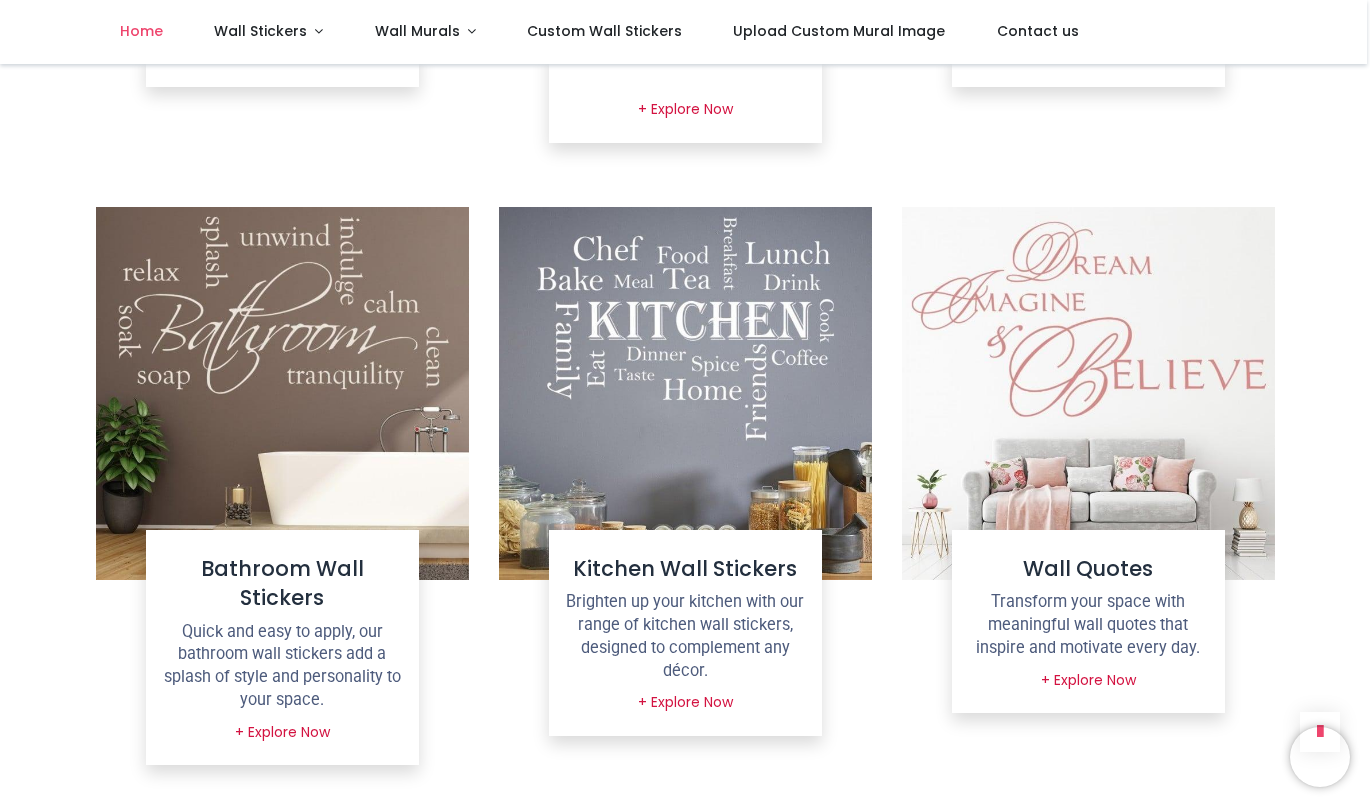 click at bounding box center [1088, 393] 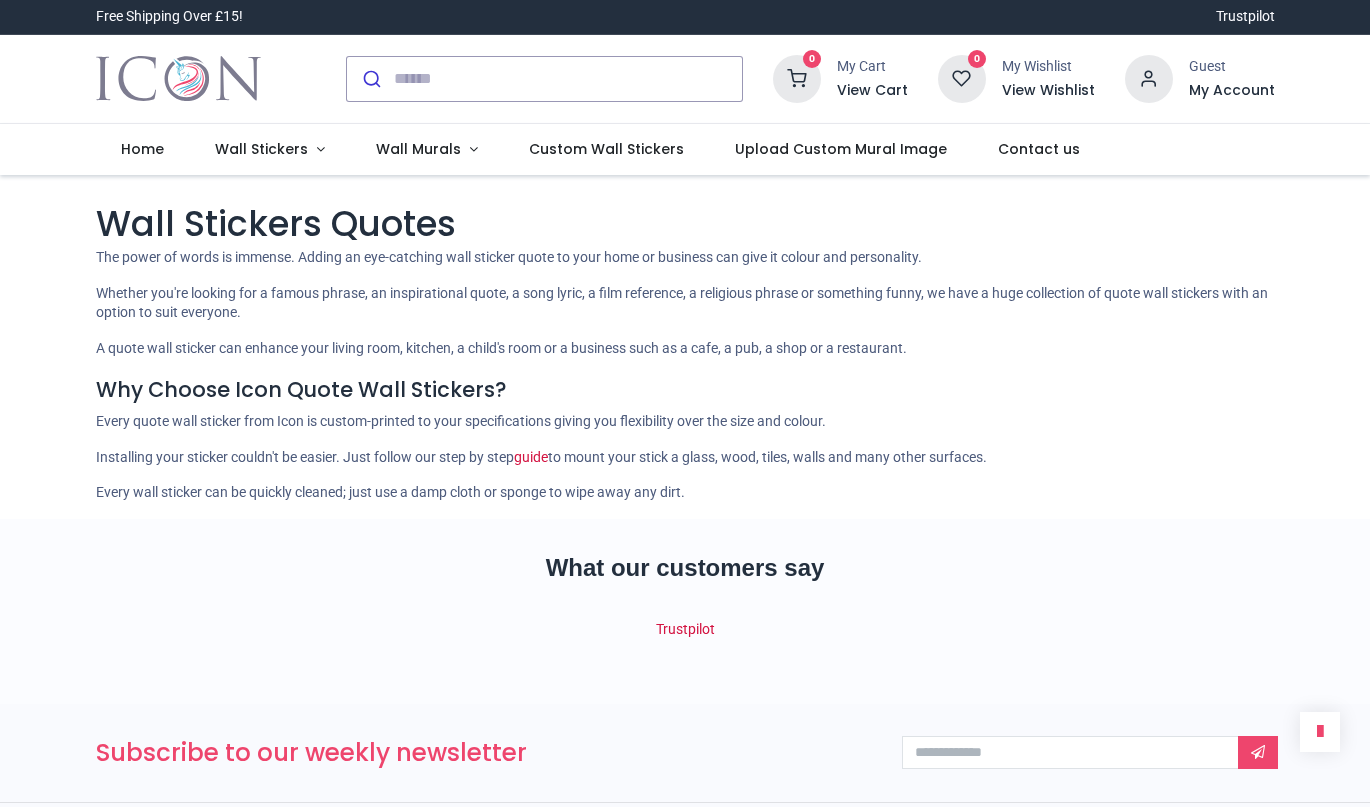 scroll, scrollTop: 0, scrollLeft: 0, axis: both 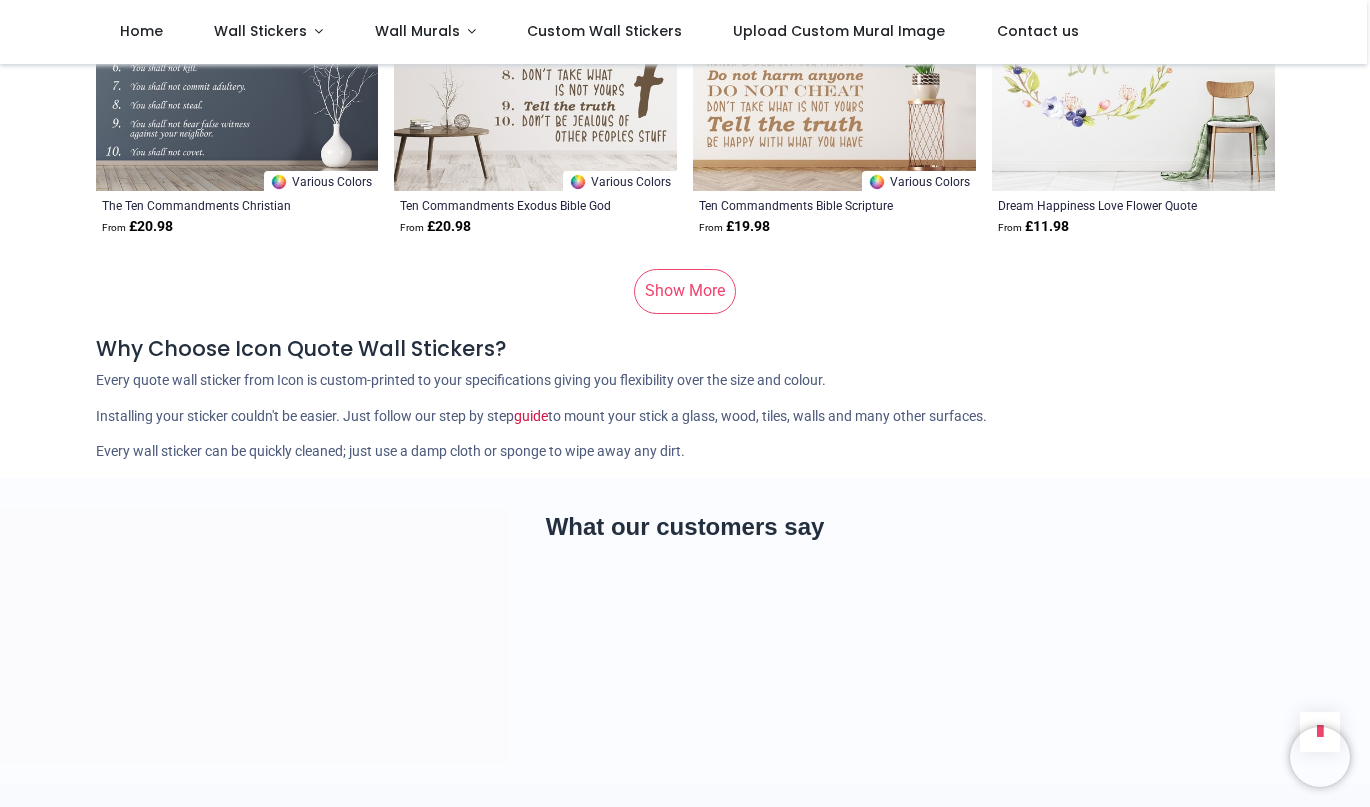 click on "Show More" at bounding box center [685, 291] 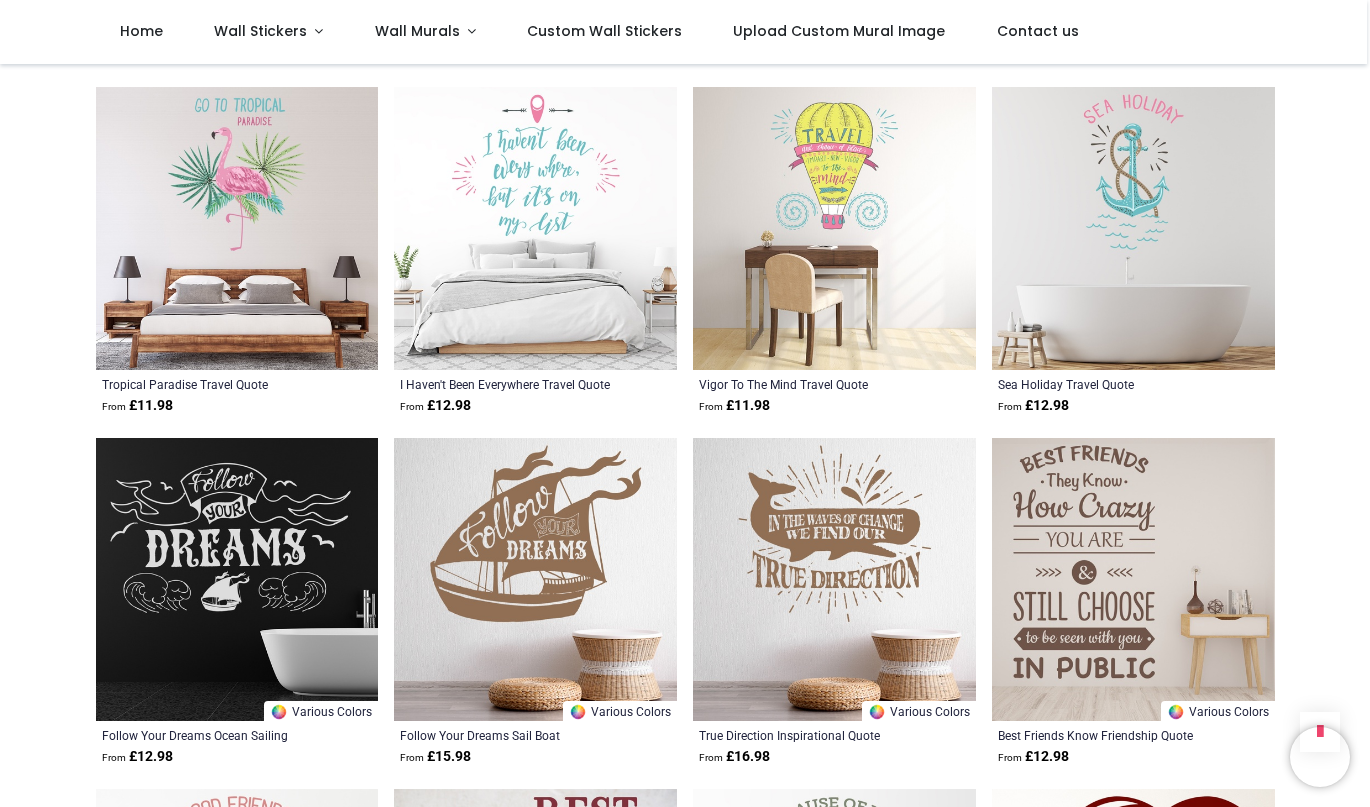 scroll, scrollTop: 14077, scrollLeft: 0, axis: vertical 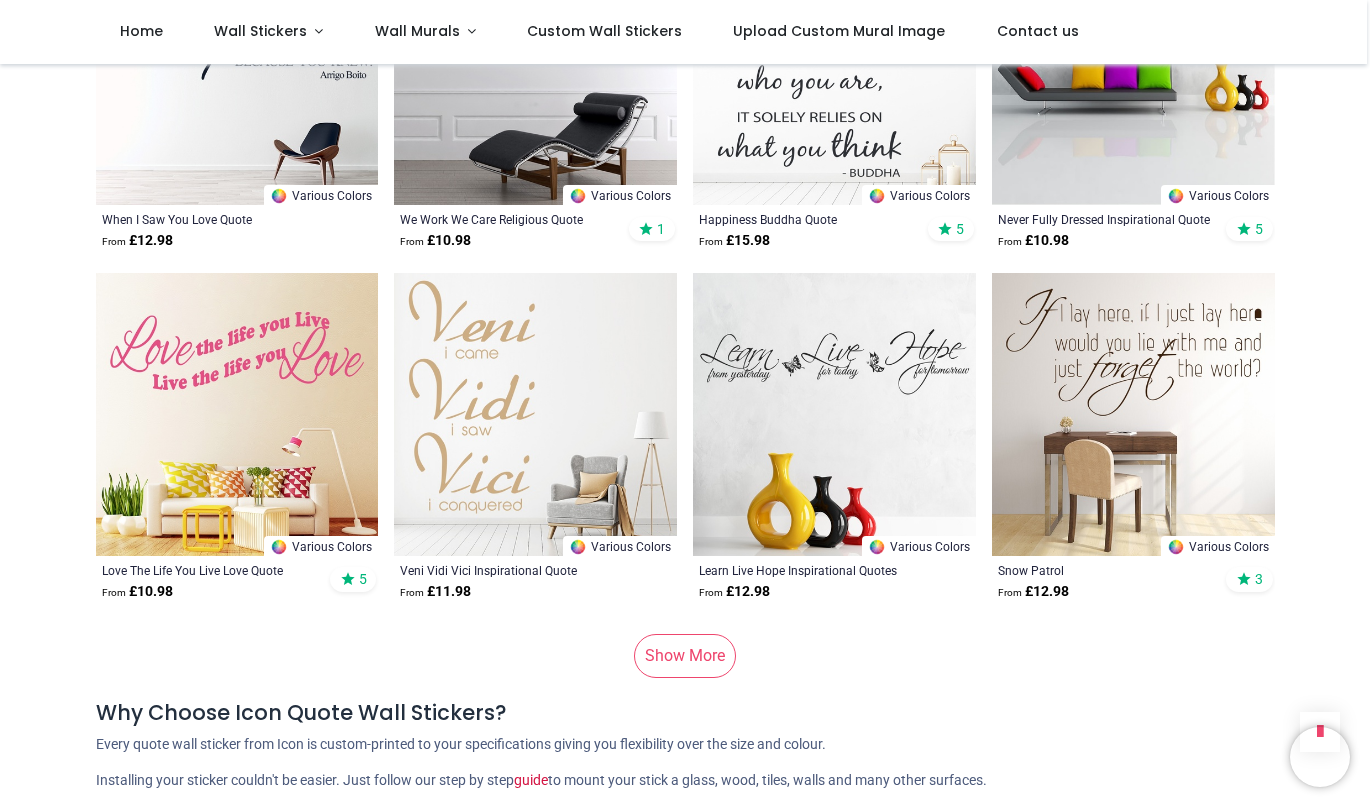click on "Show More" at bounding box center (685, 656) 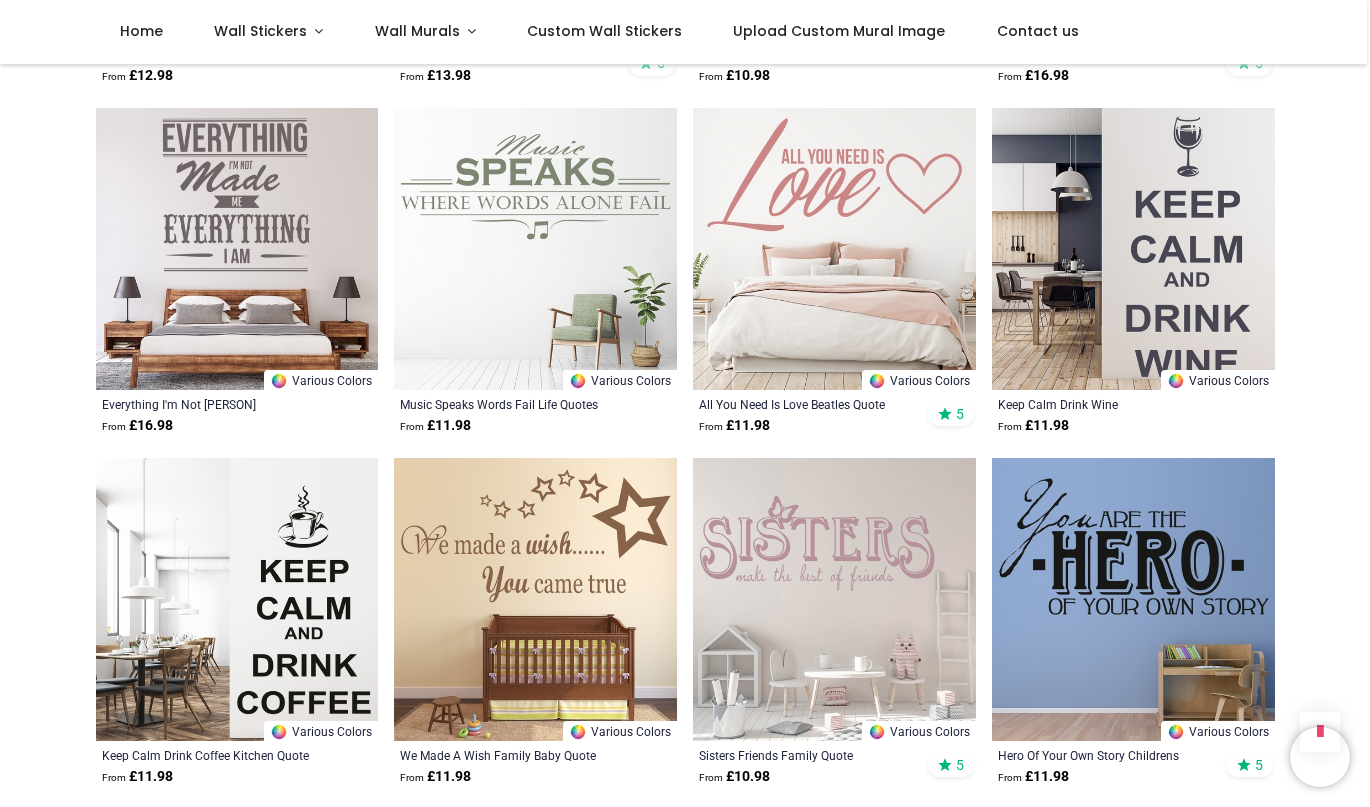 scroll, scrollTop: 26331, scrollLeft: 0, axis: vertical 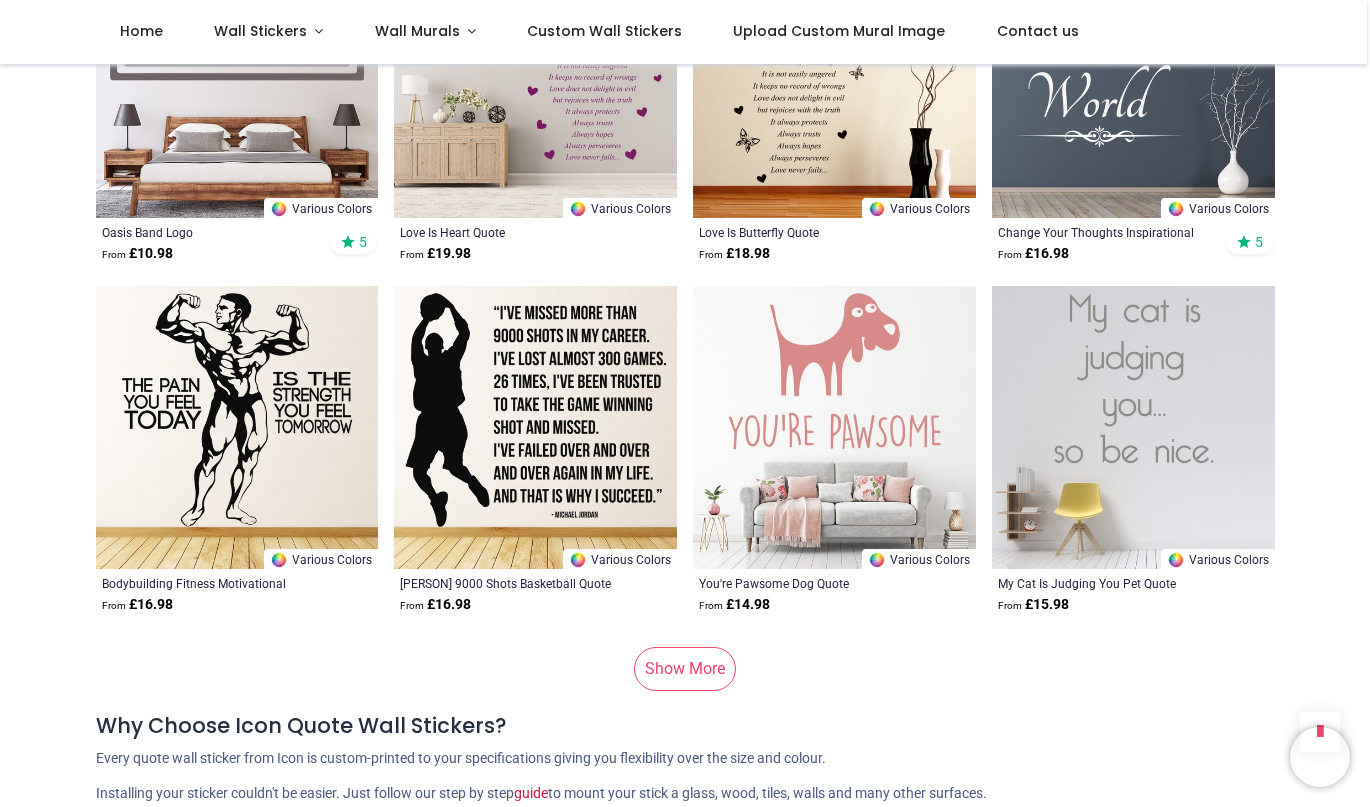 click on "Show More" at bounding box center (685, 669) 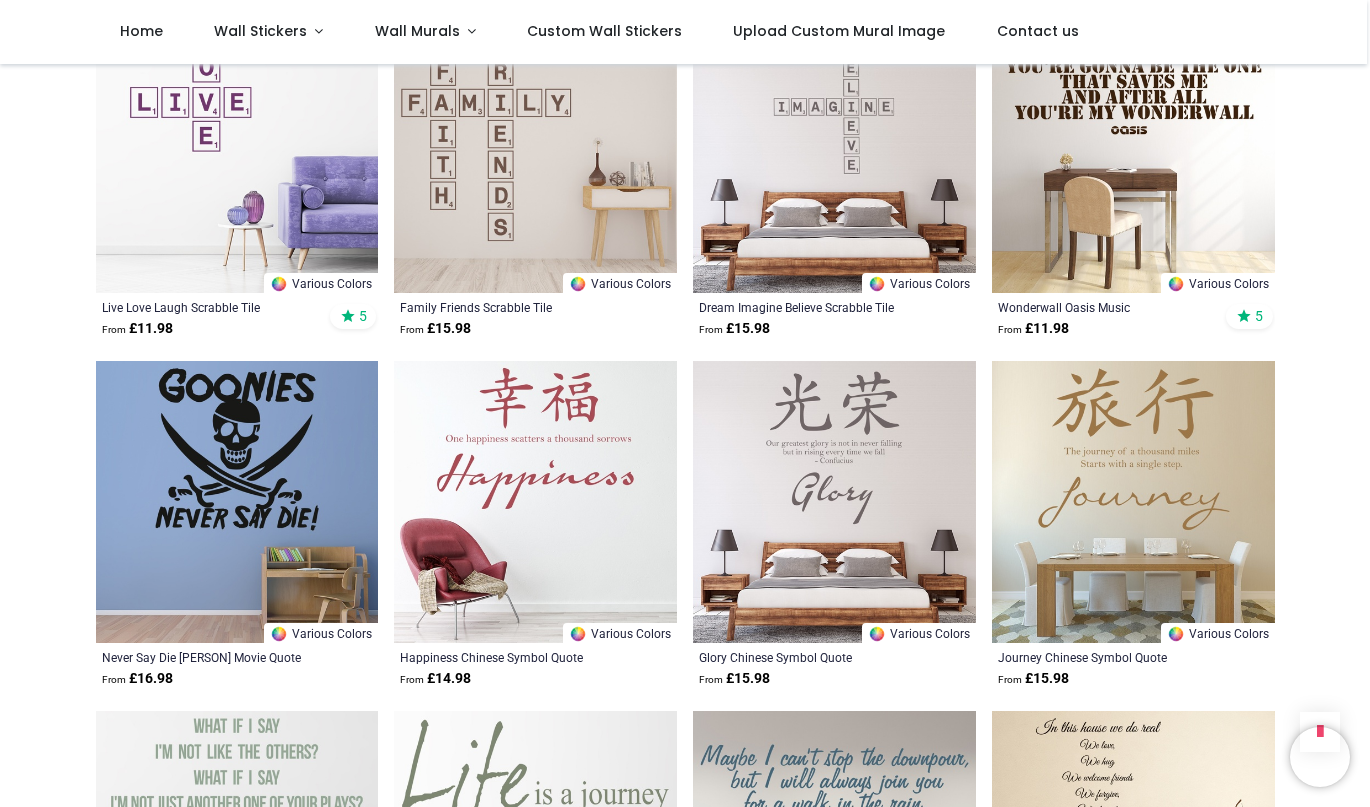 scroll, scrollTop: 38717, scrollLeft: 0, axis: vertical 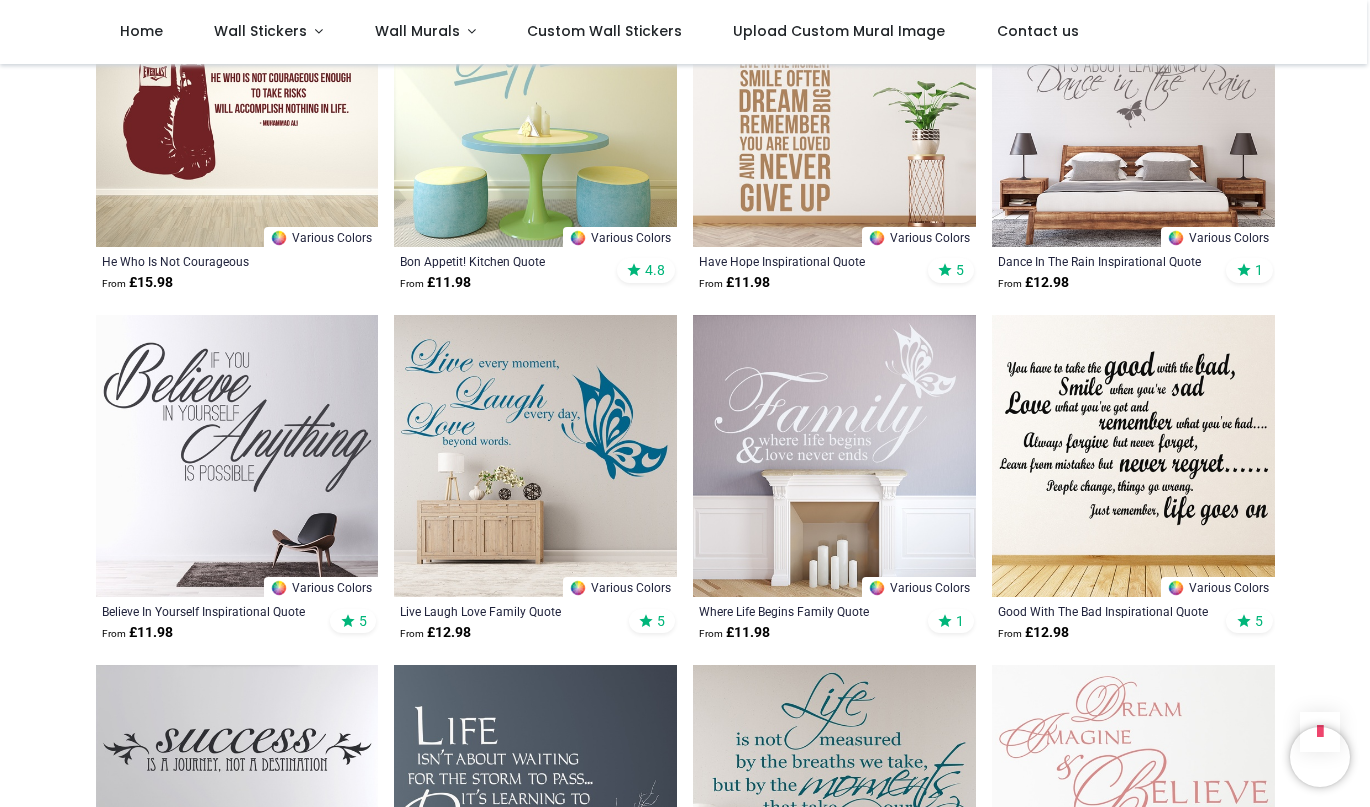 click at bounding box center [237, 456] 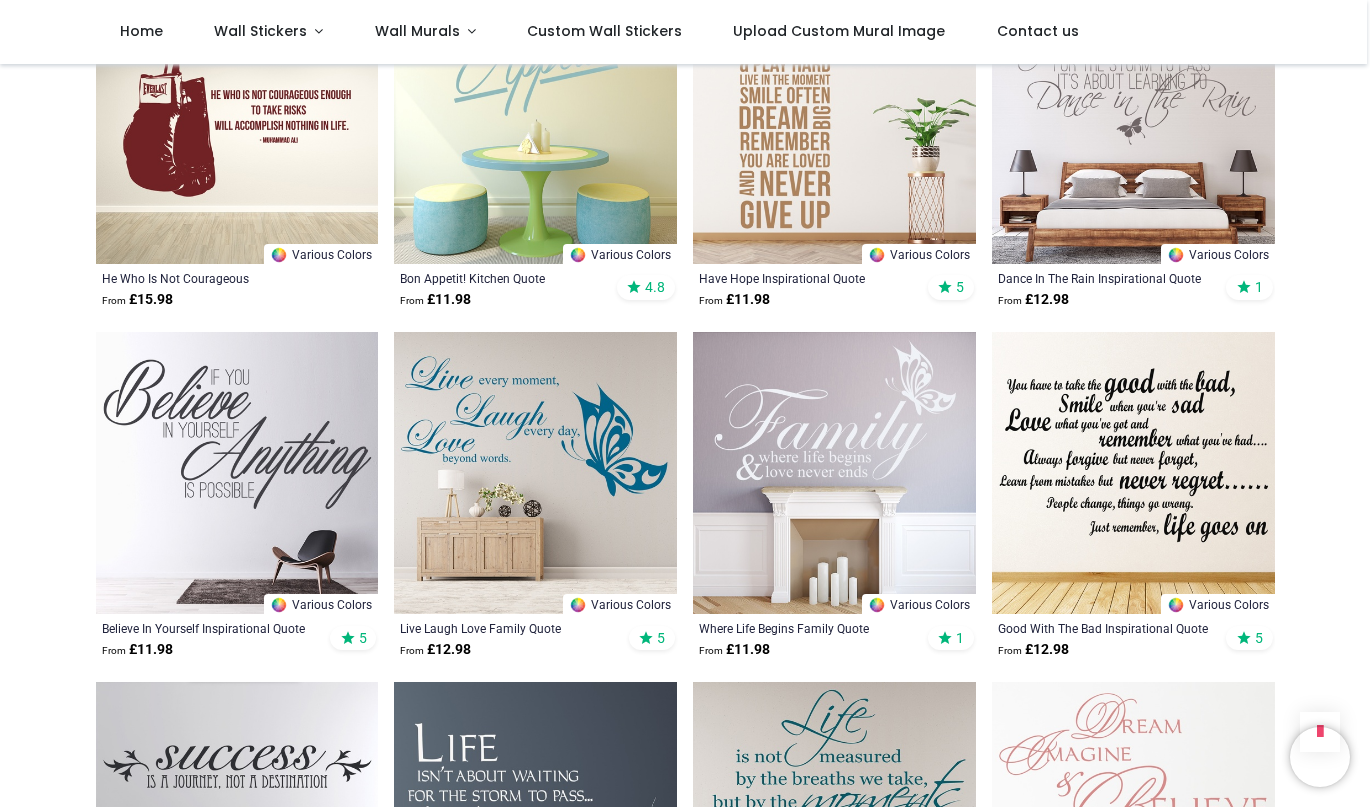scroll, scrollTop: 852, scrollLeft: 0, axis: vertical 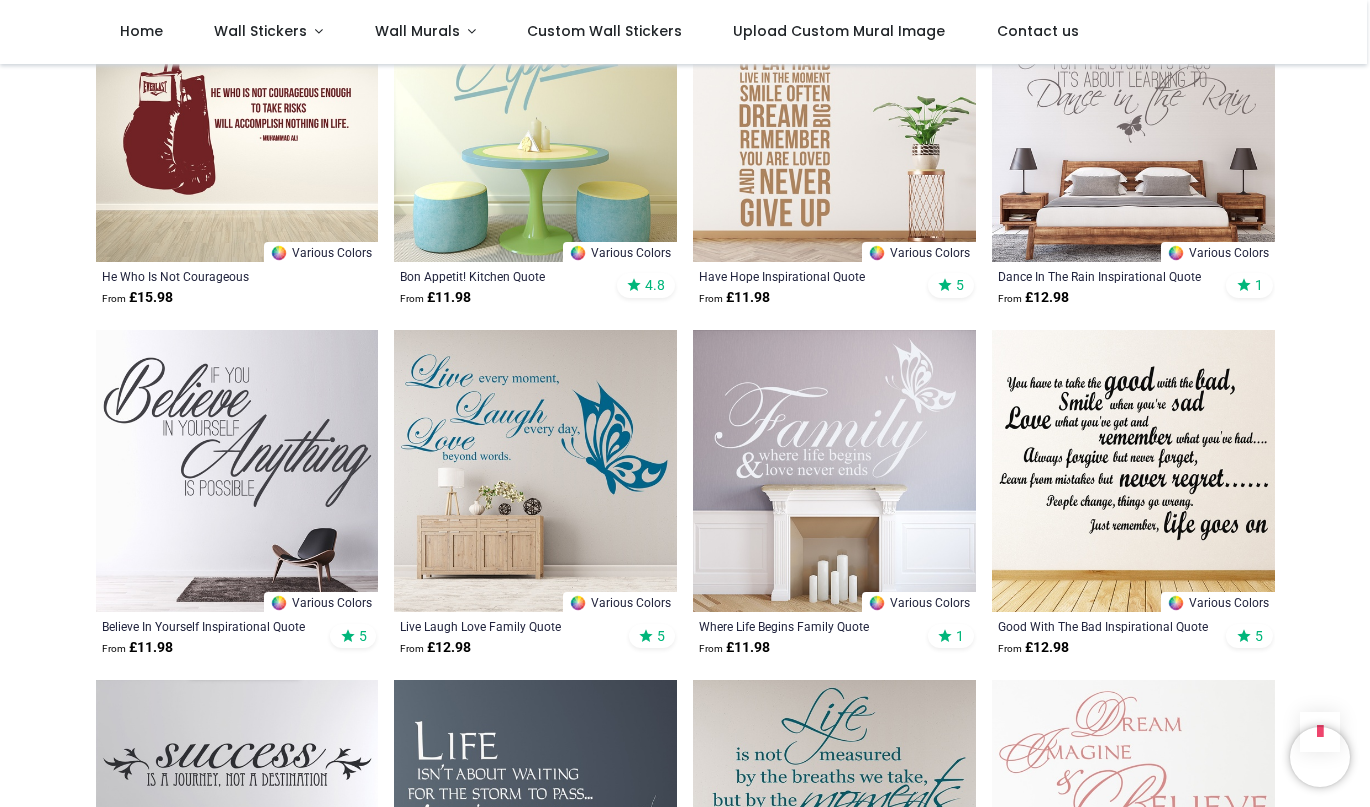 click at bounding box center (237, 471) 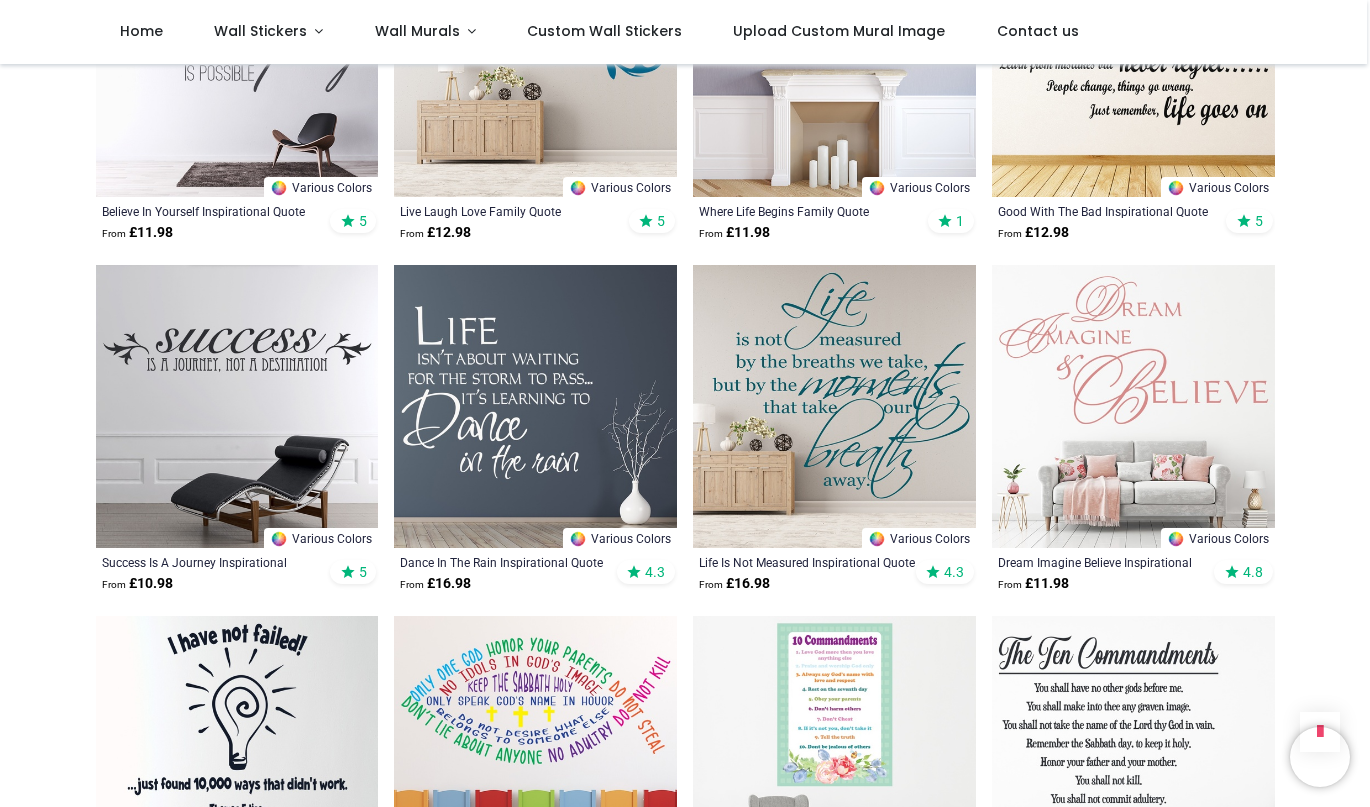 scroll, scrollTop: 1271, scrollLeft: 0, axis: vertical 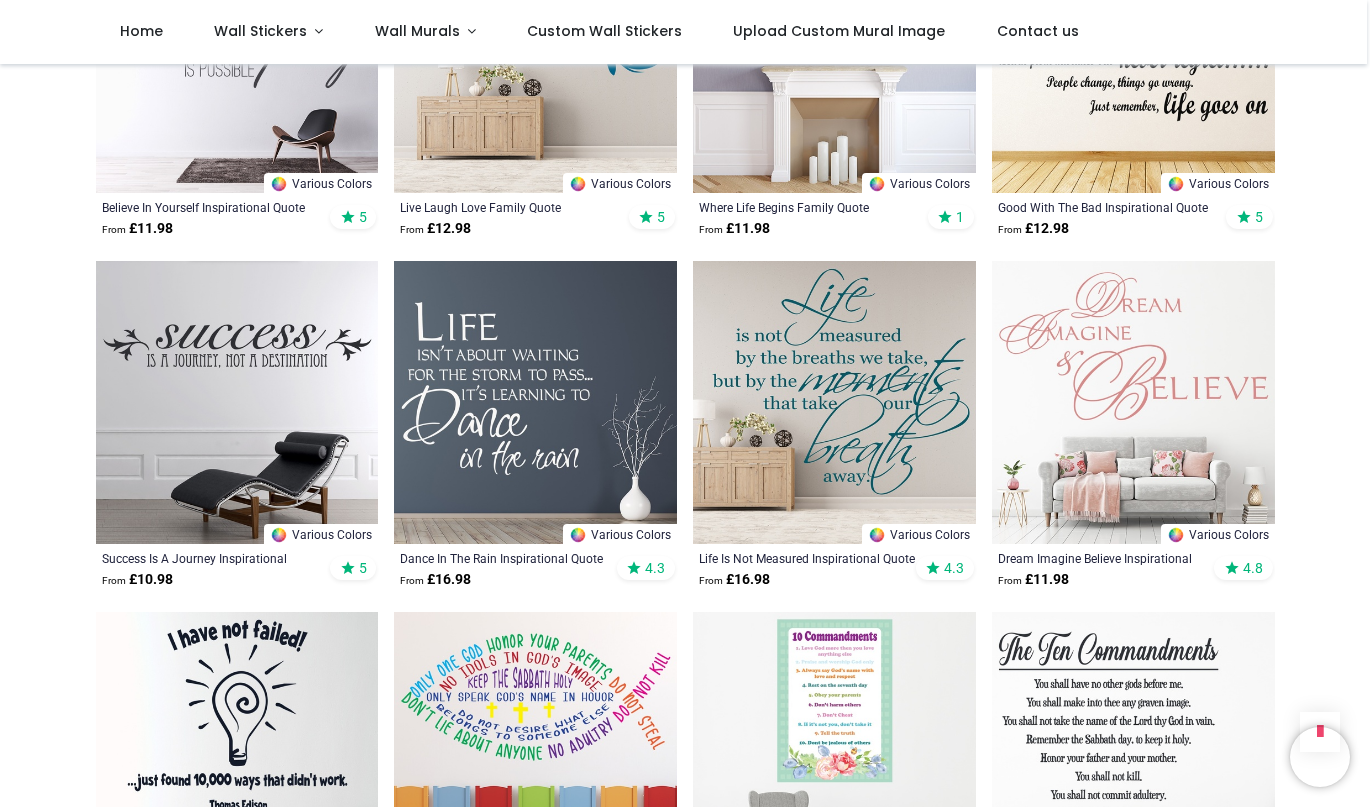 click at bounding box center [535, 402] 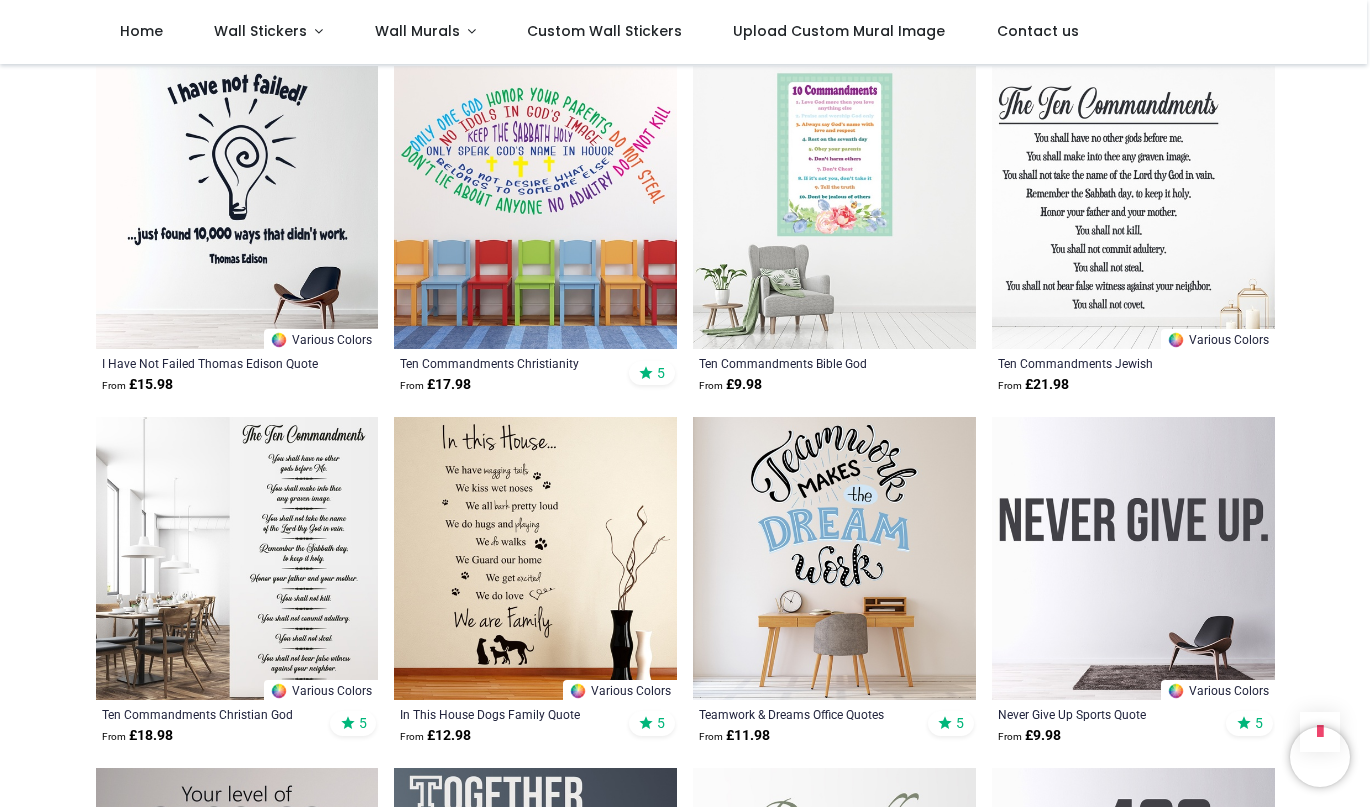 scroll, scrollTop: 1814, scrollLeft: 0, axis: vertical 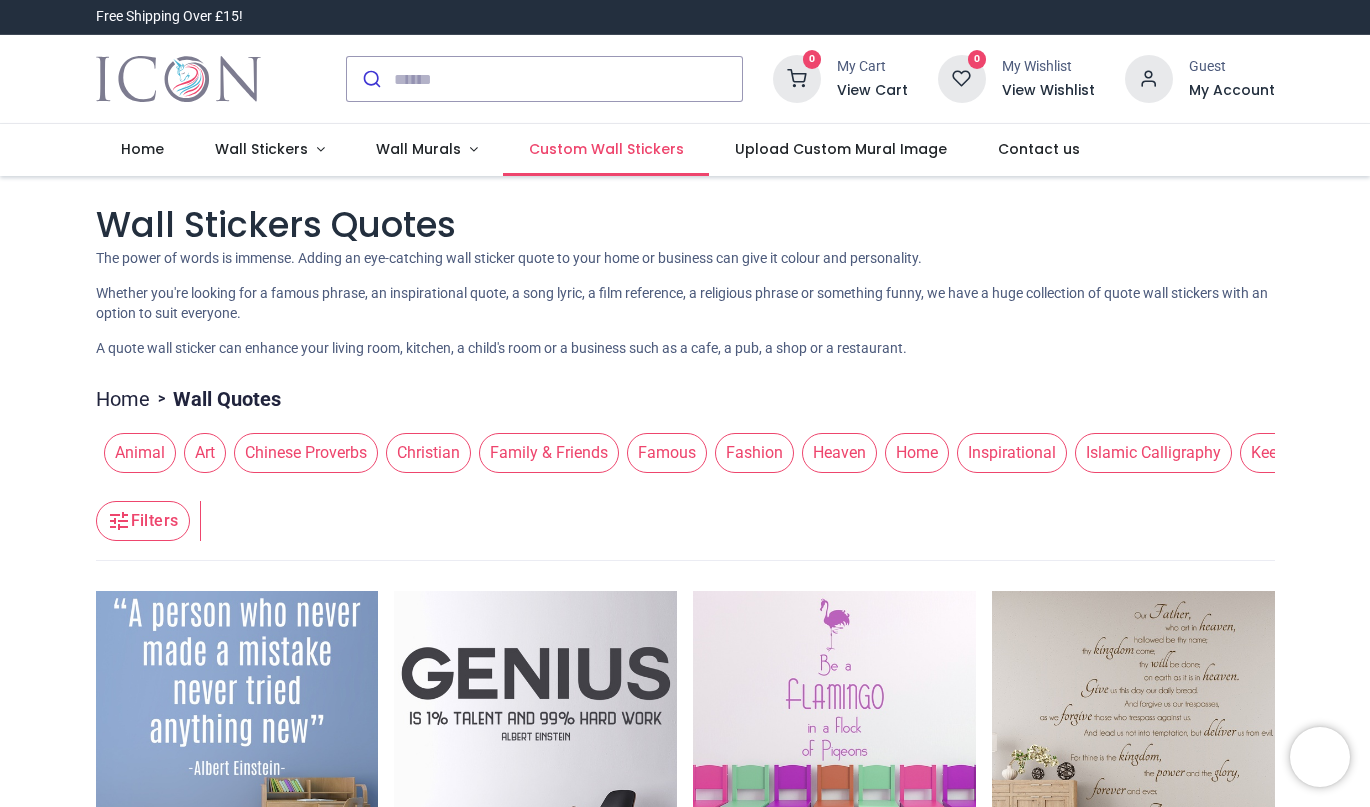 click on "Custom Wall Stickers" at bounding box center [606, 149] 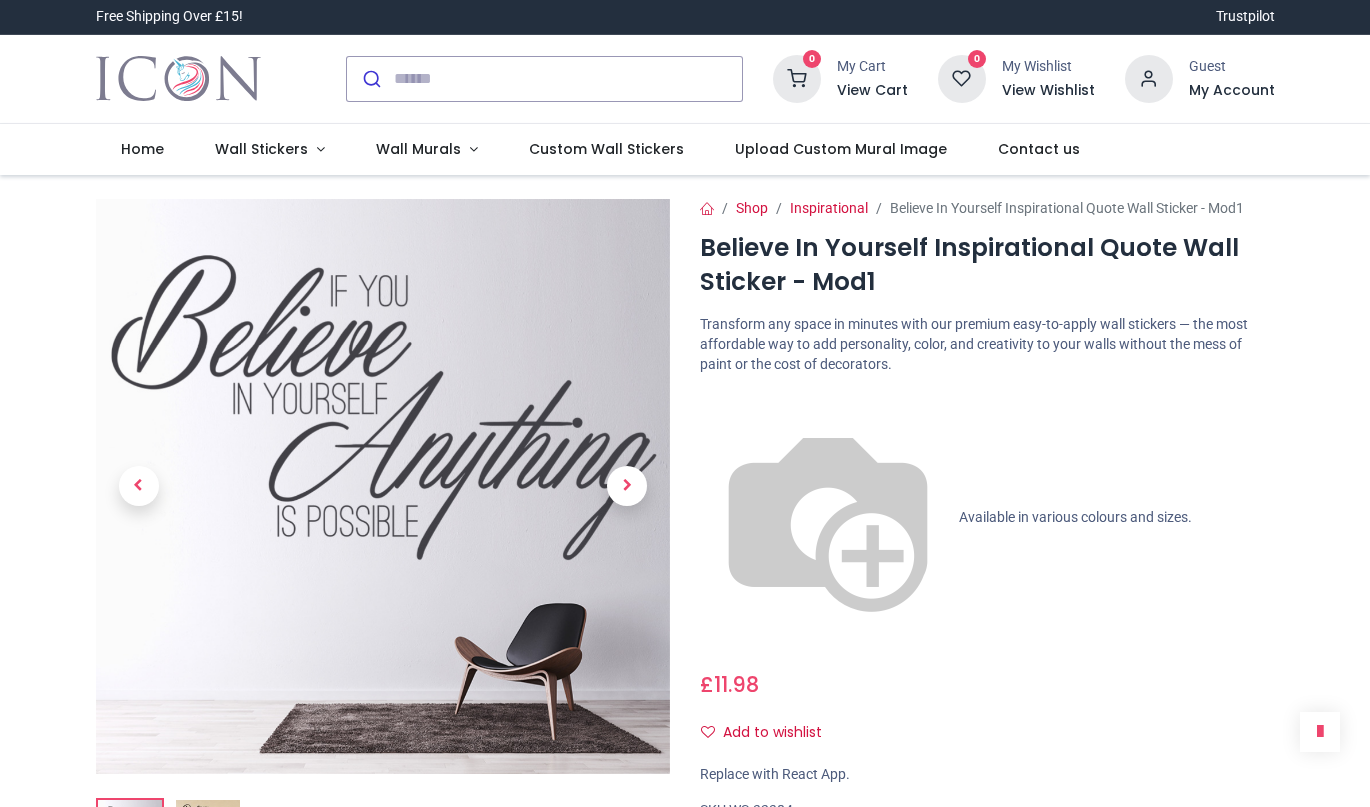 scroll, scrollTop: 0, scrollLeft: 0, axis: both 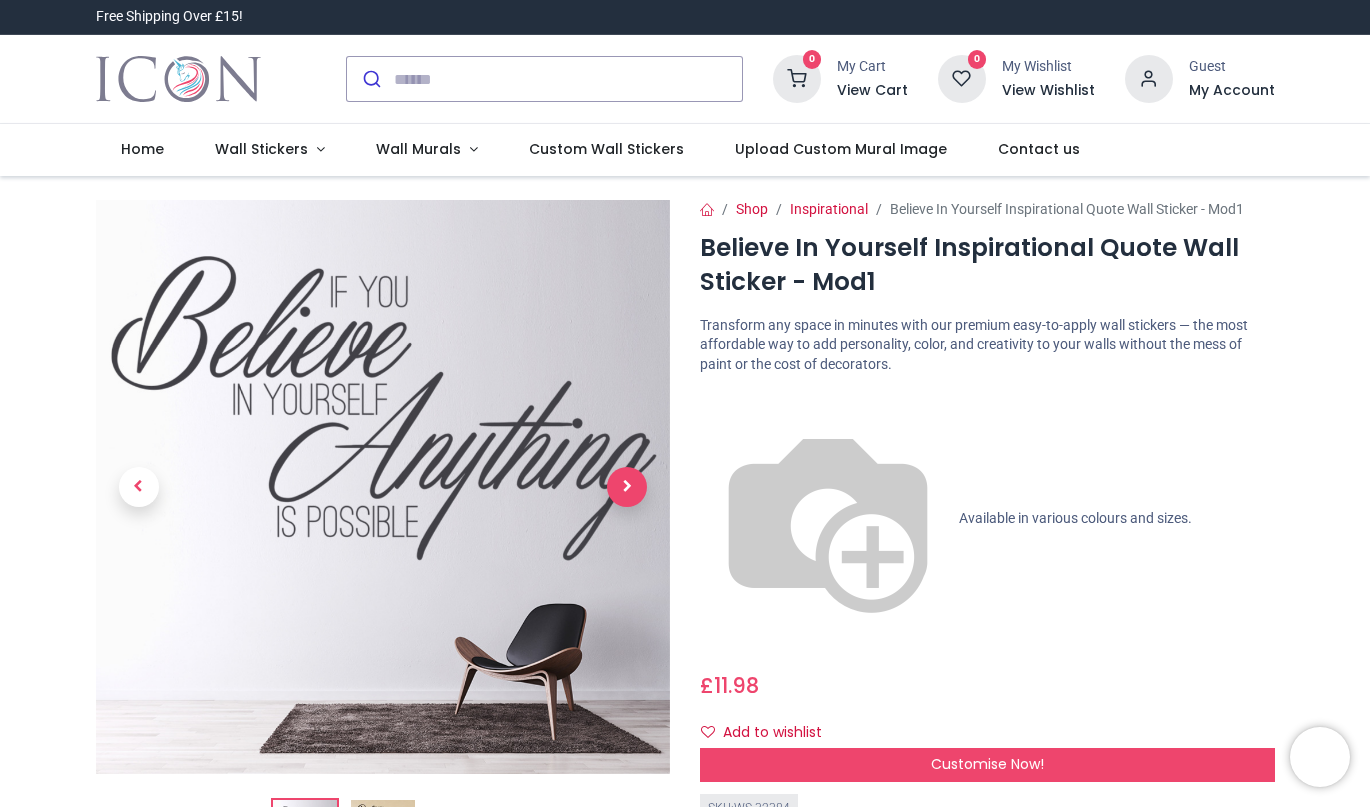 click at bounding box center [627, 487] 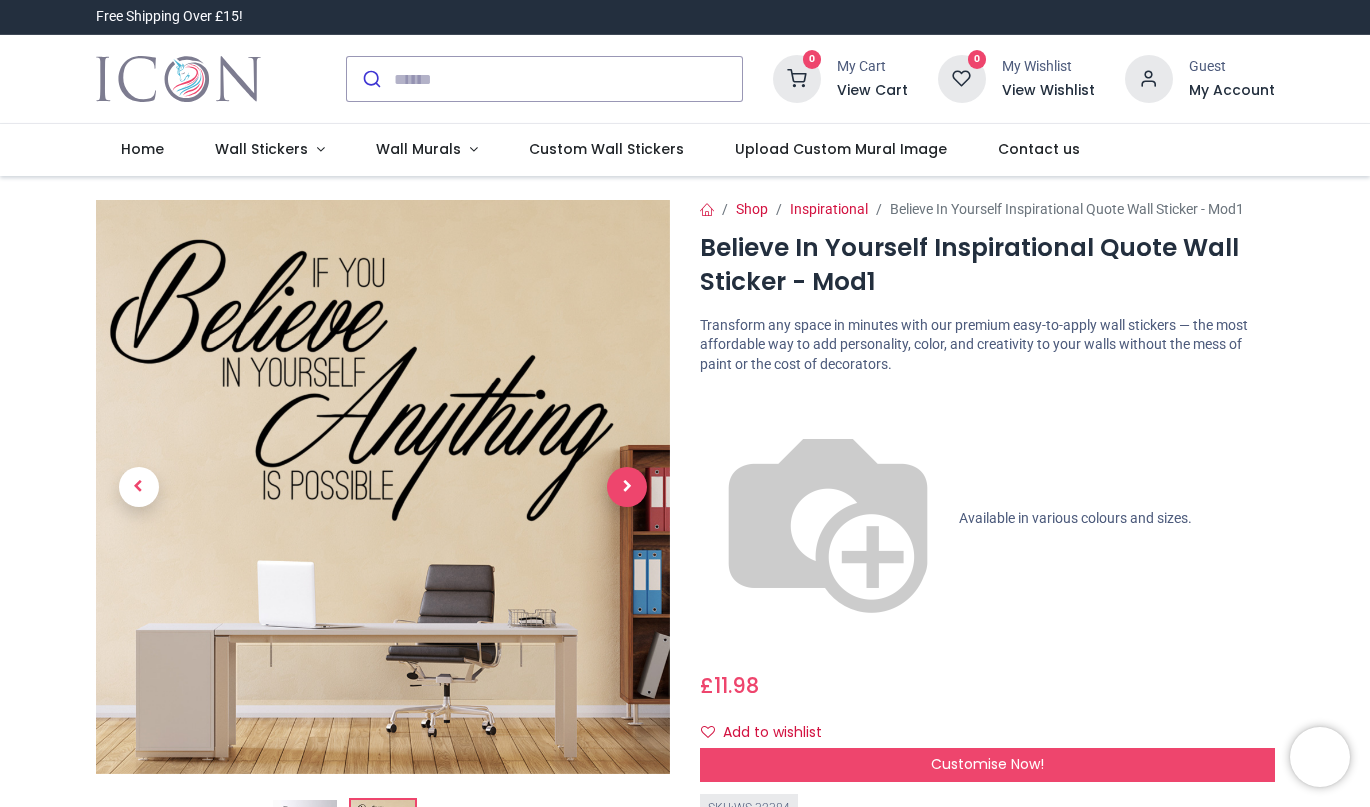 click at bounding box center [627, 487] 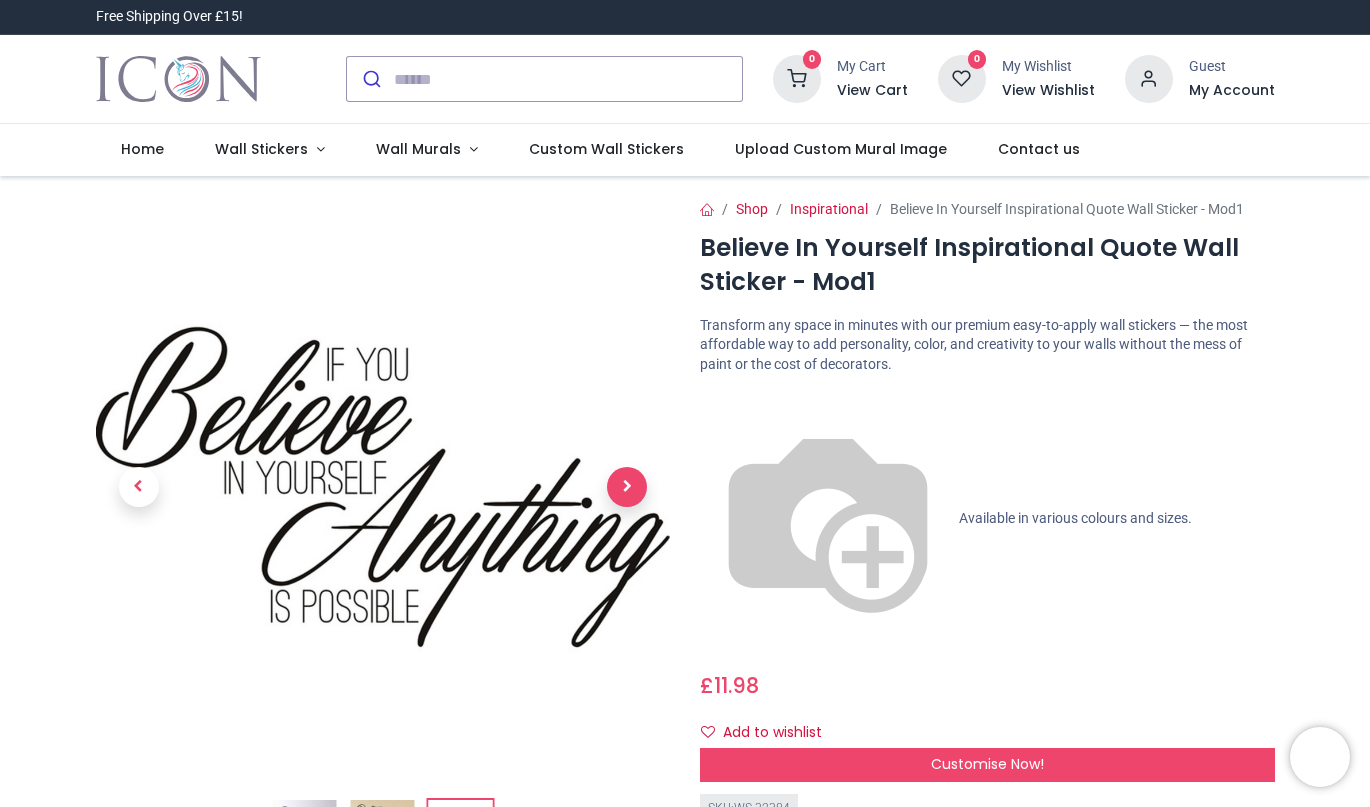 click at bounding box center [627, 487] 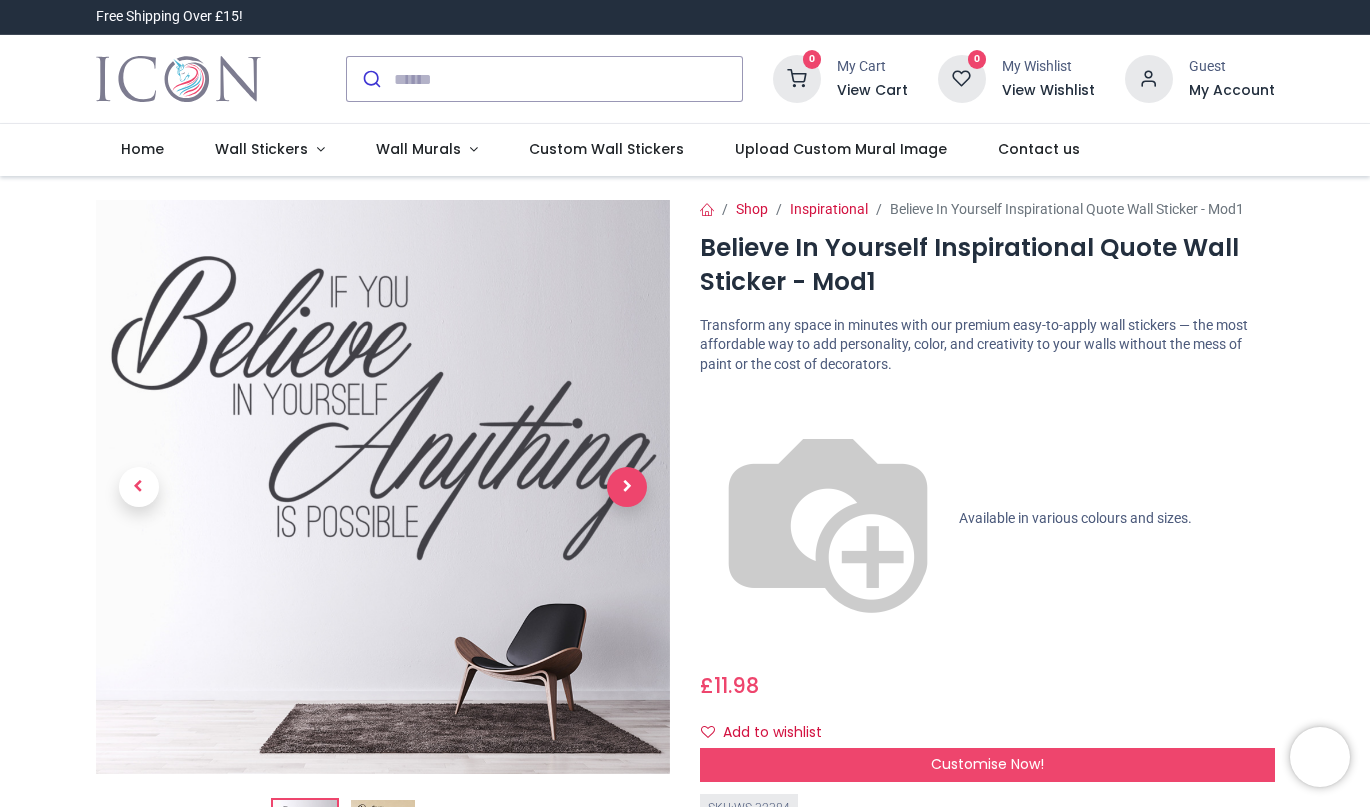 click at bounding box center (627, 487) 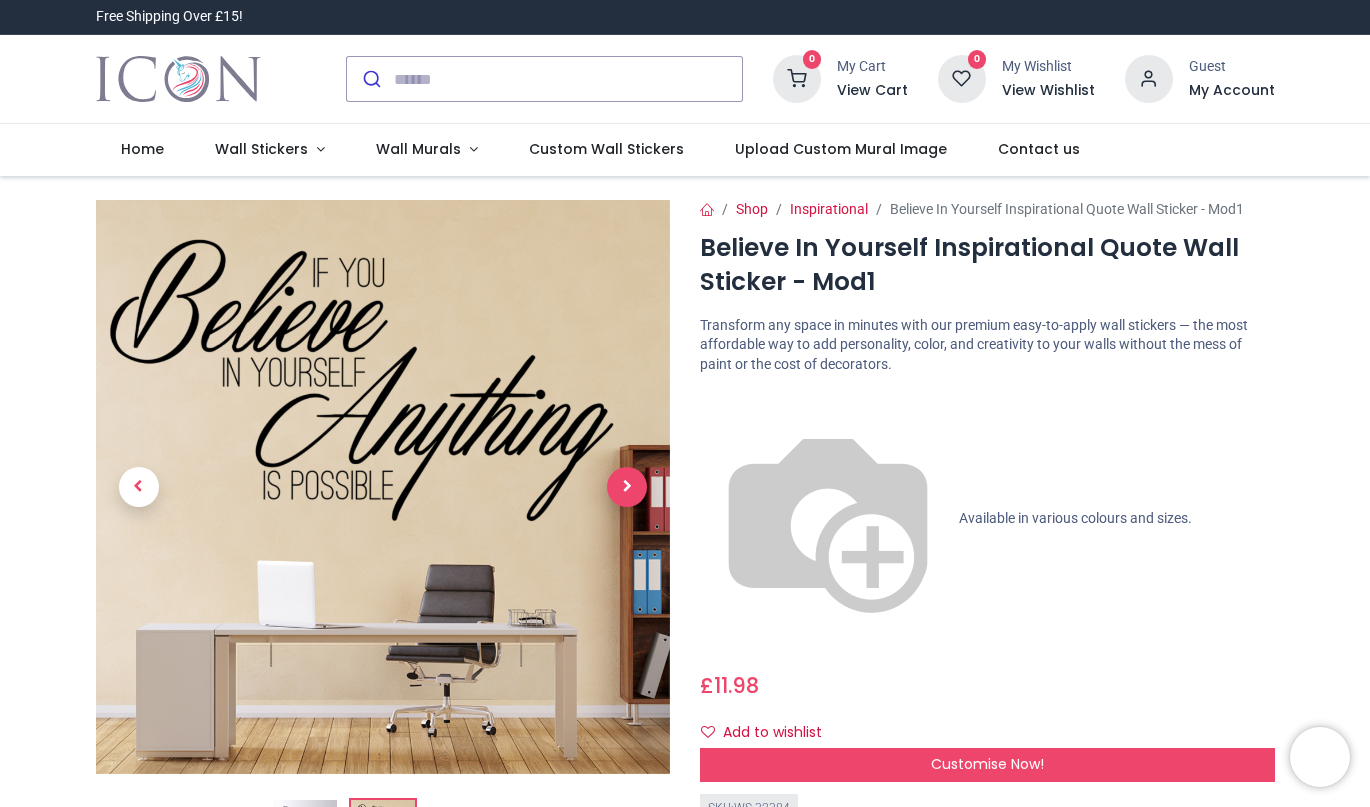 click at bounding box center [627, 487] 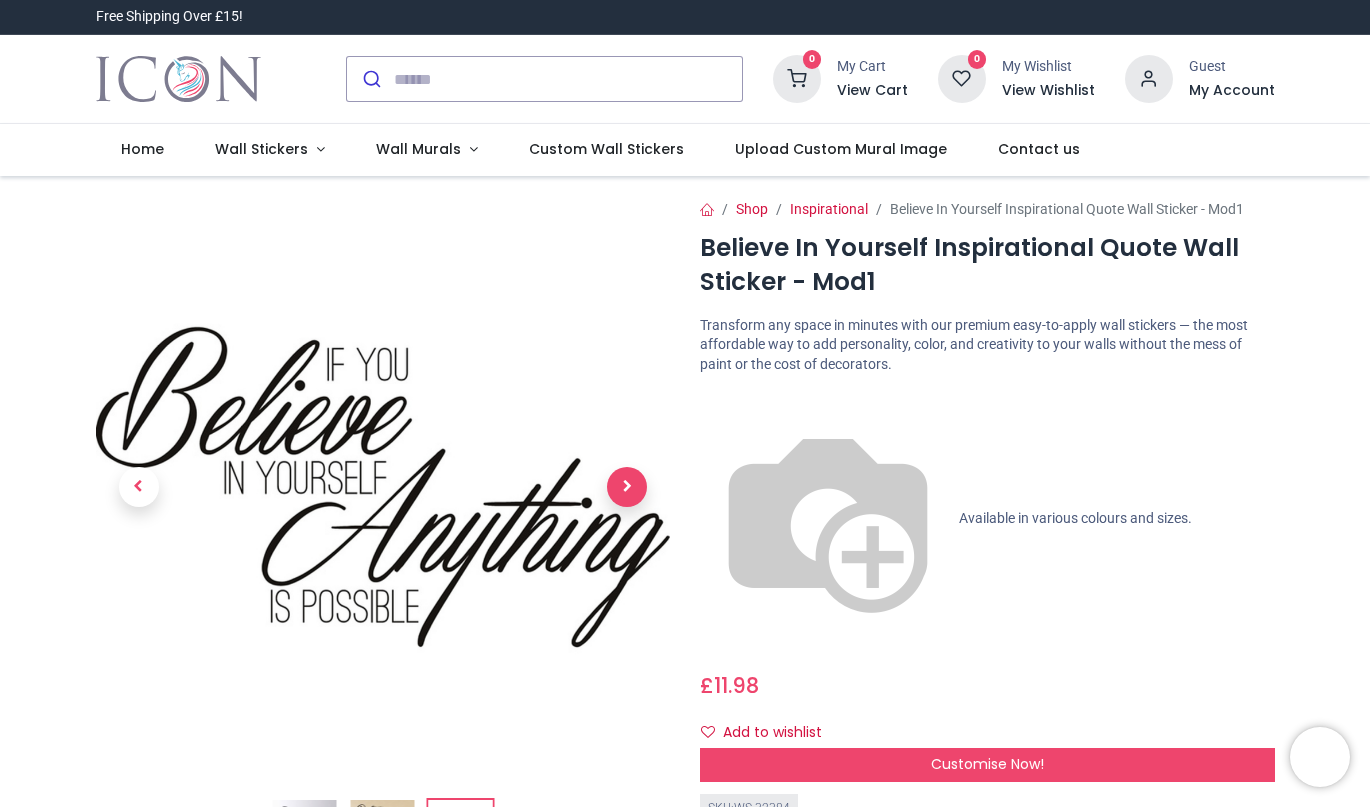 click at bounding box center (627, 487) 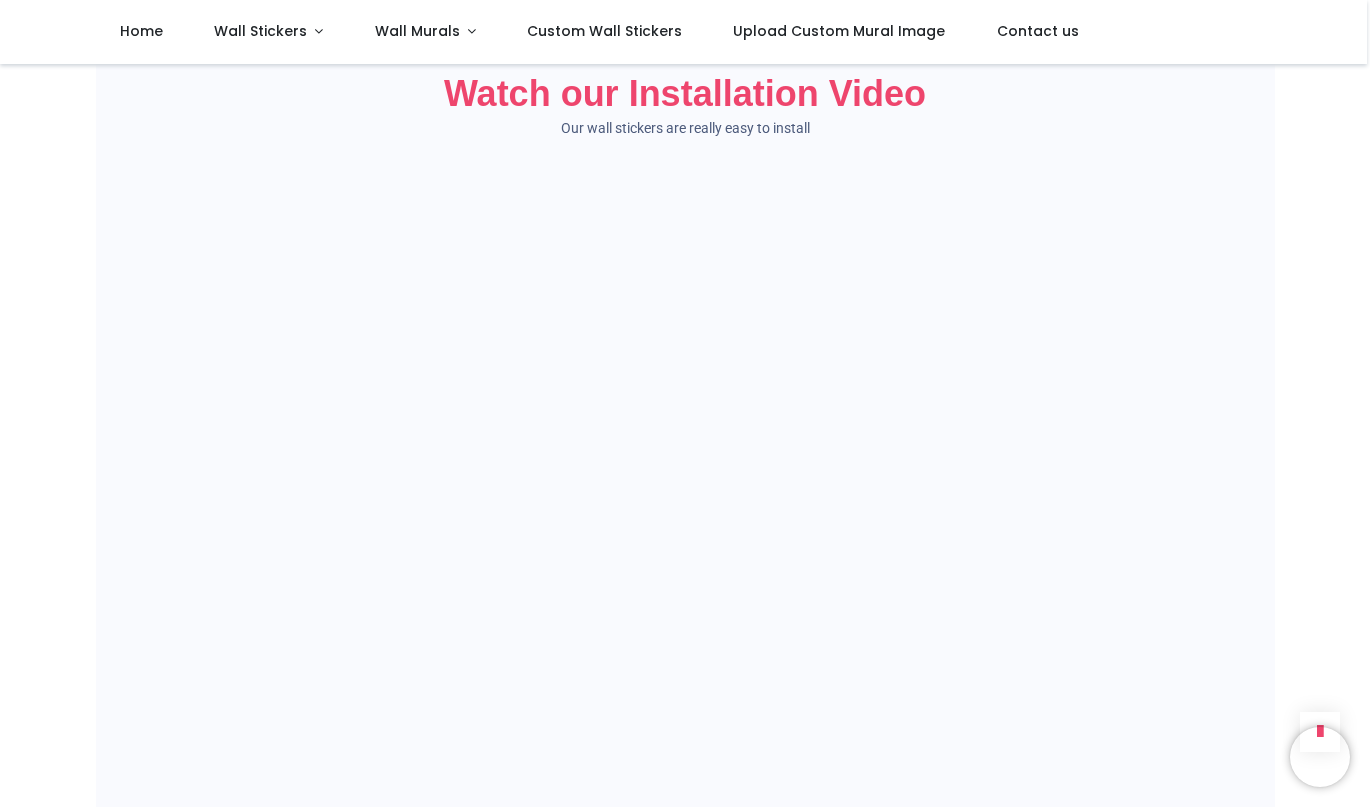 scroll, scrollTop: 1300, scrollLeft: 0, axis: vertical 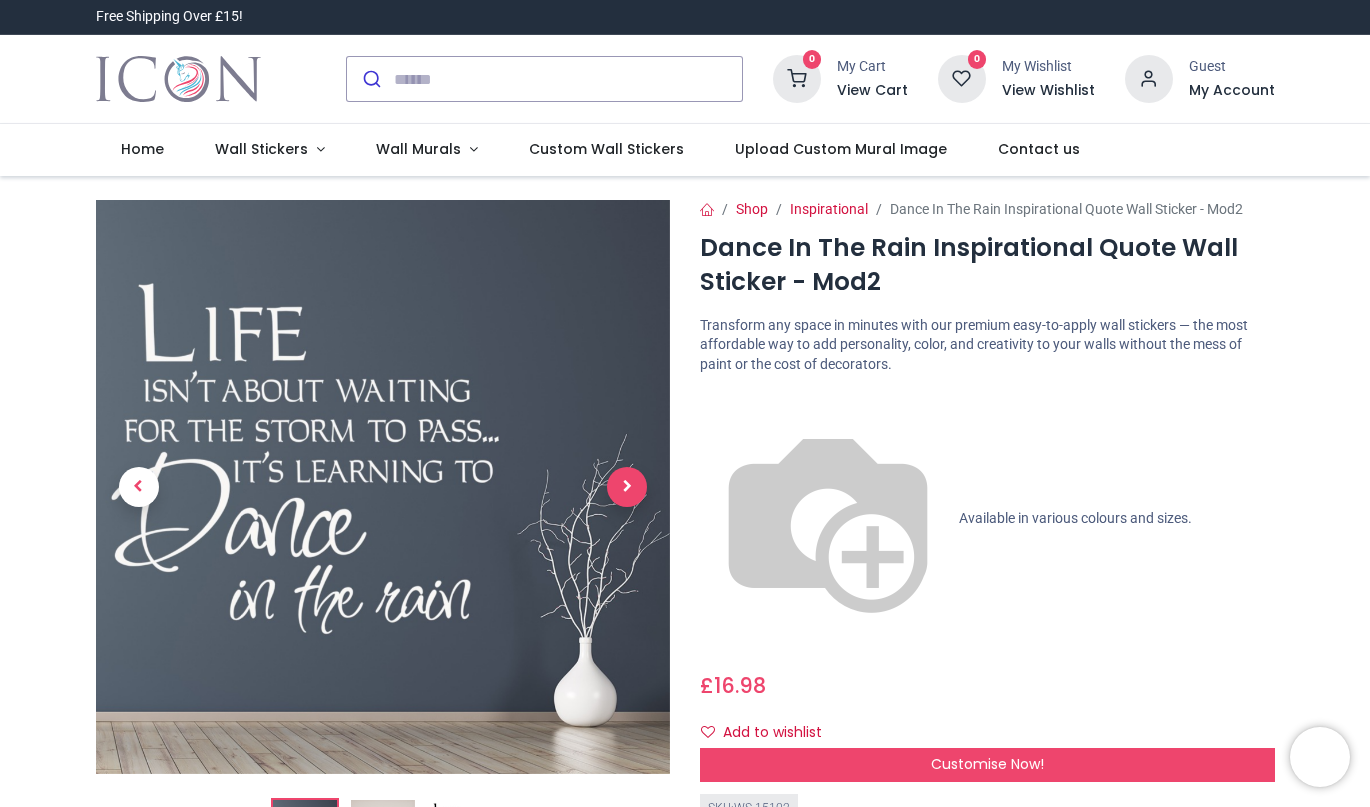 click at bounding box center (627, 487) 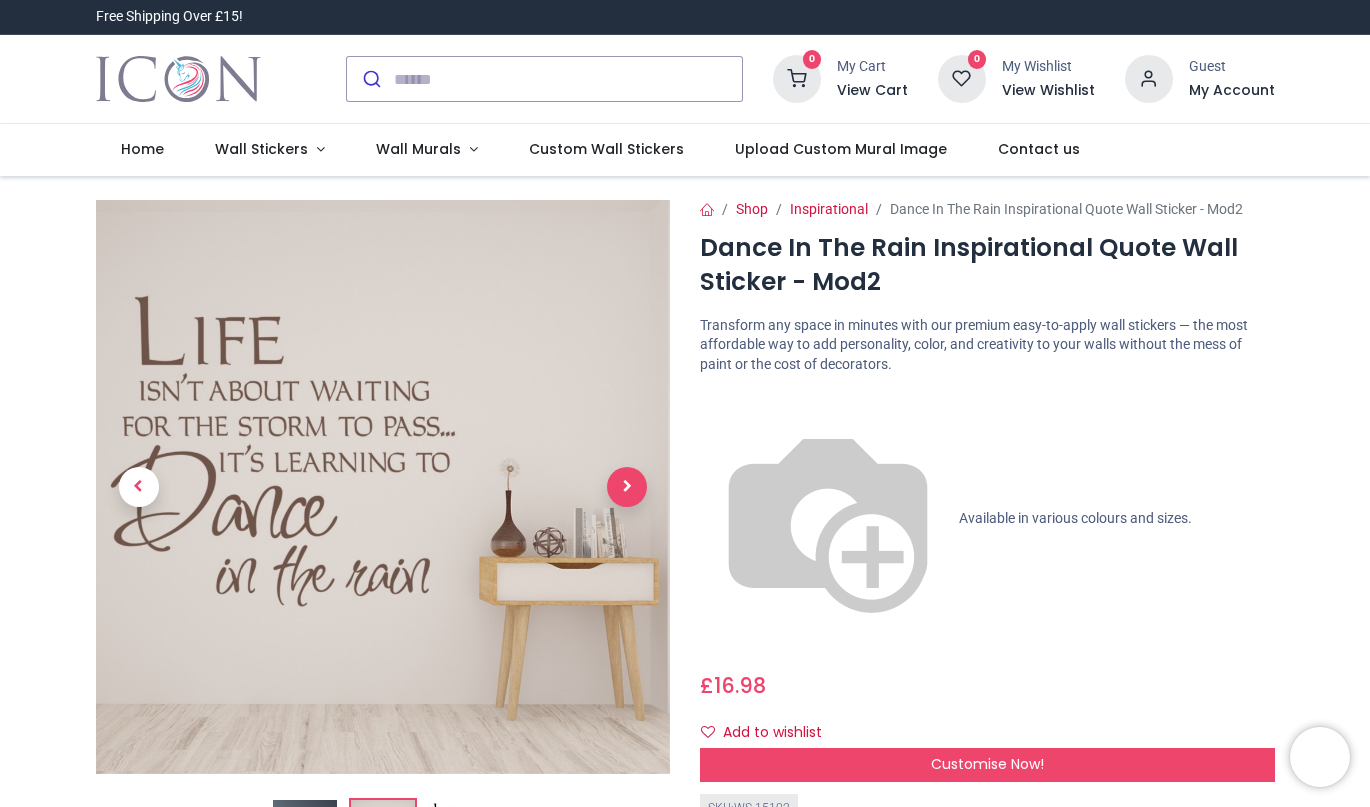 click at bounding box center [627, 487] 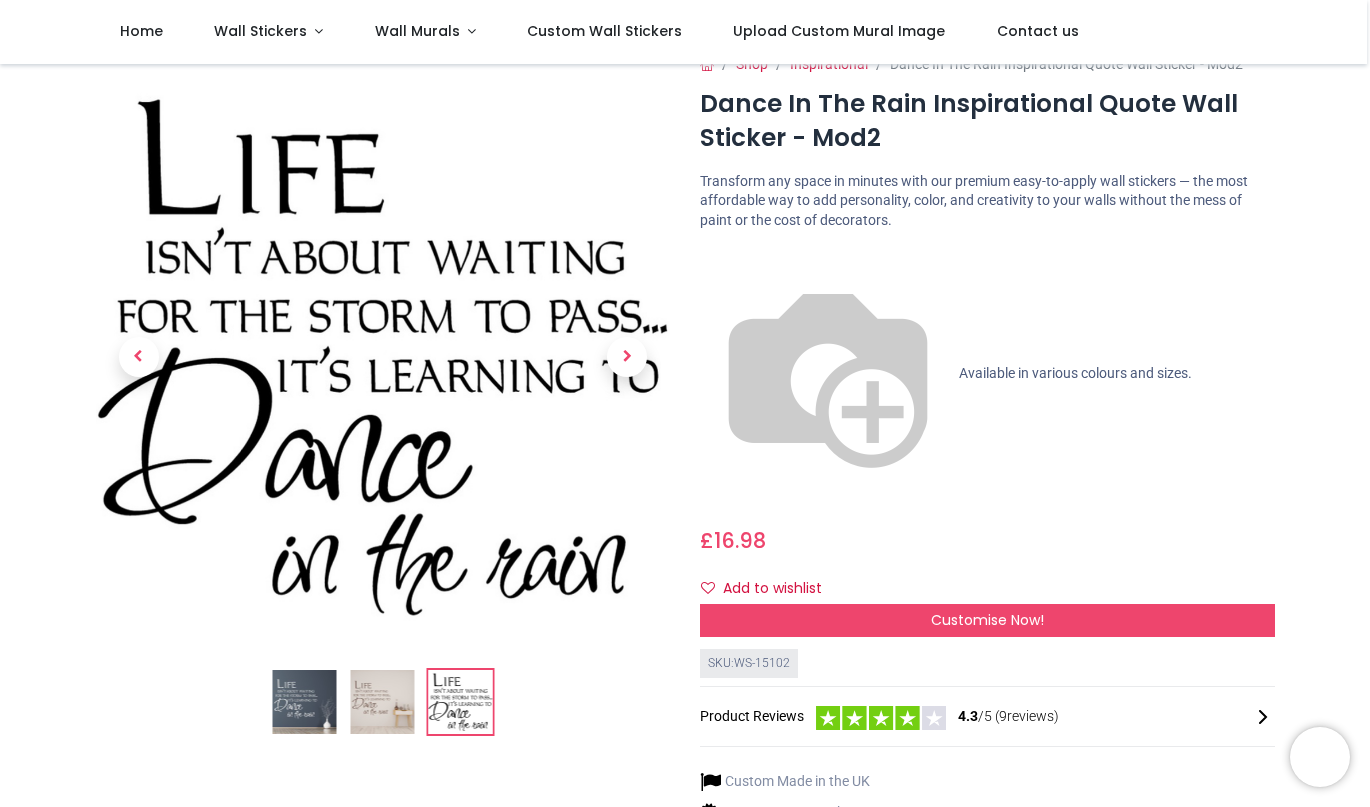 scroll, scrollTop: 0, scrollLeft: 0, axis: both 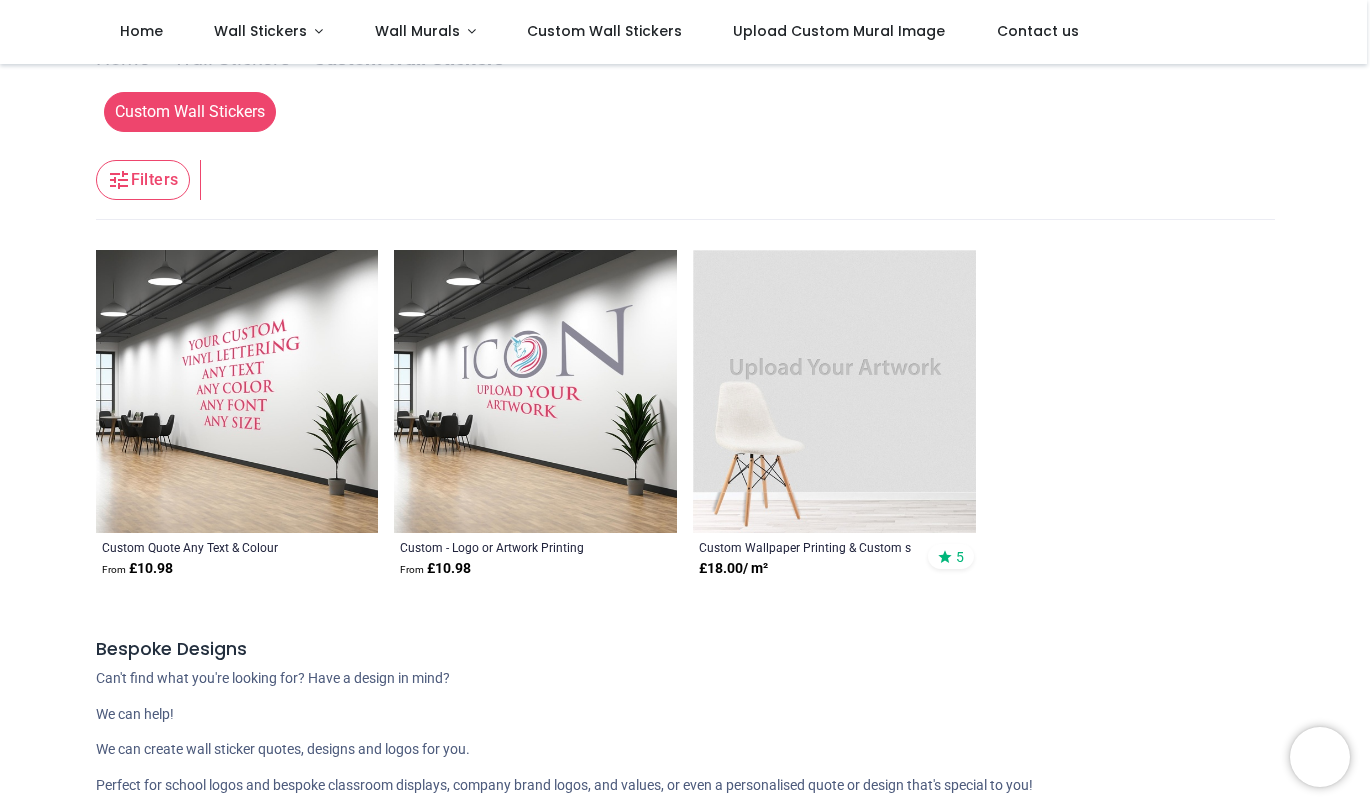 click at bounding box center [237, 391] 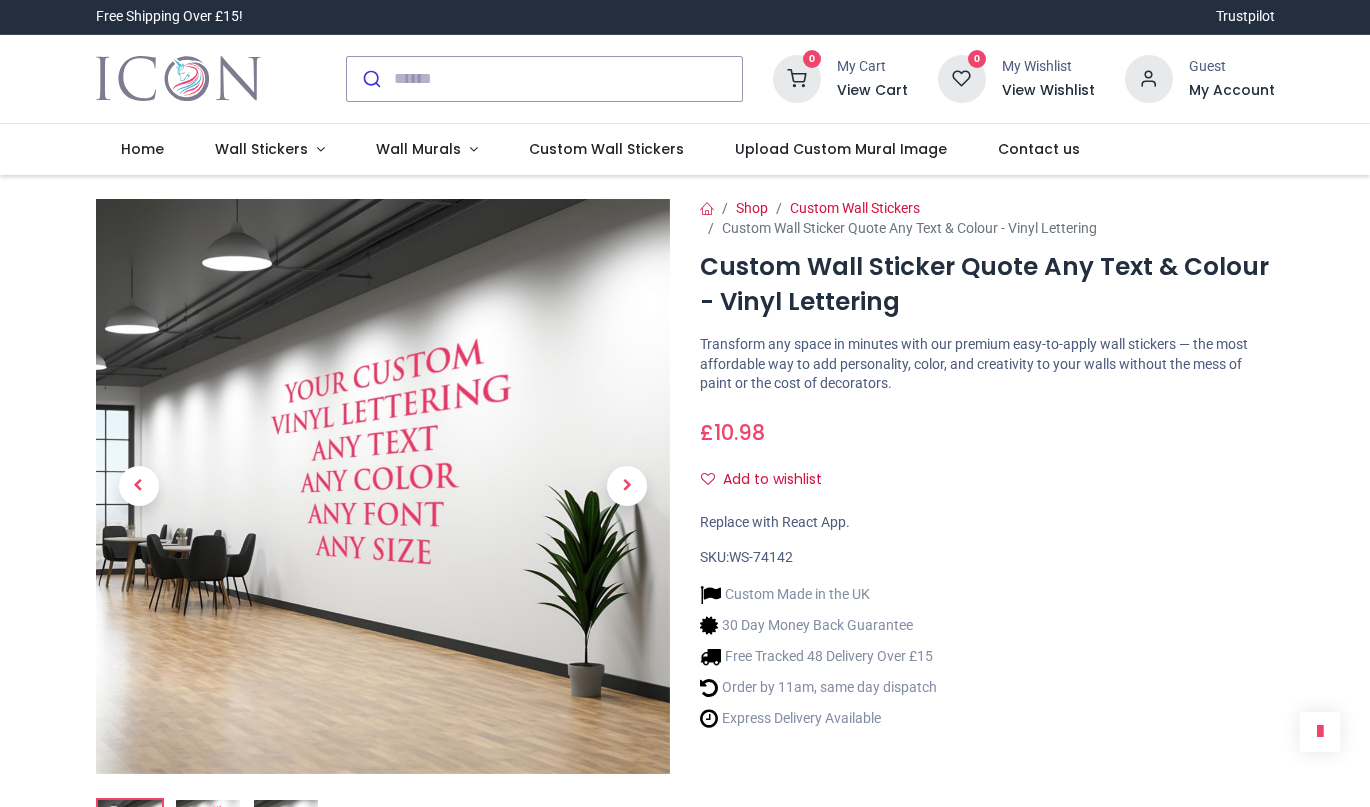 scroll, scrollTop: 0, scrollLeft: 0, axis: both 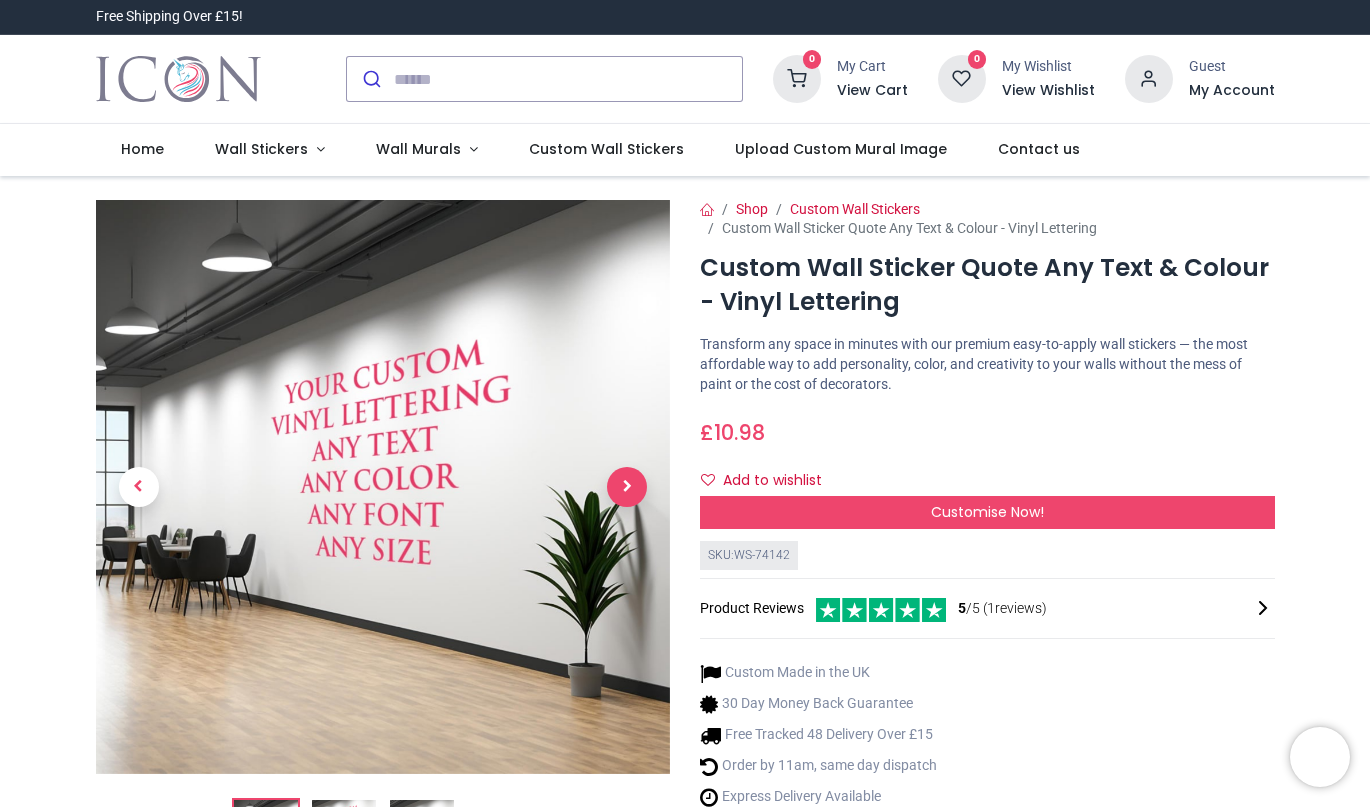click at bounding box center (627, 487) 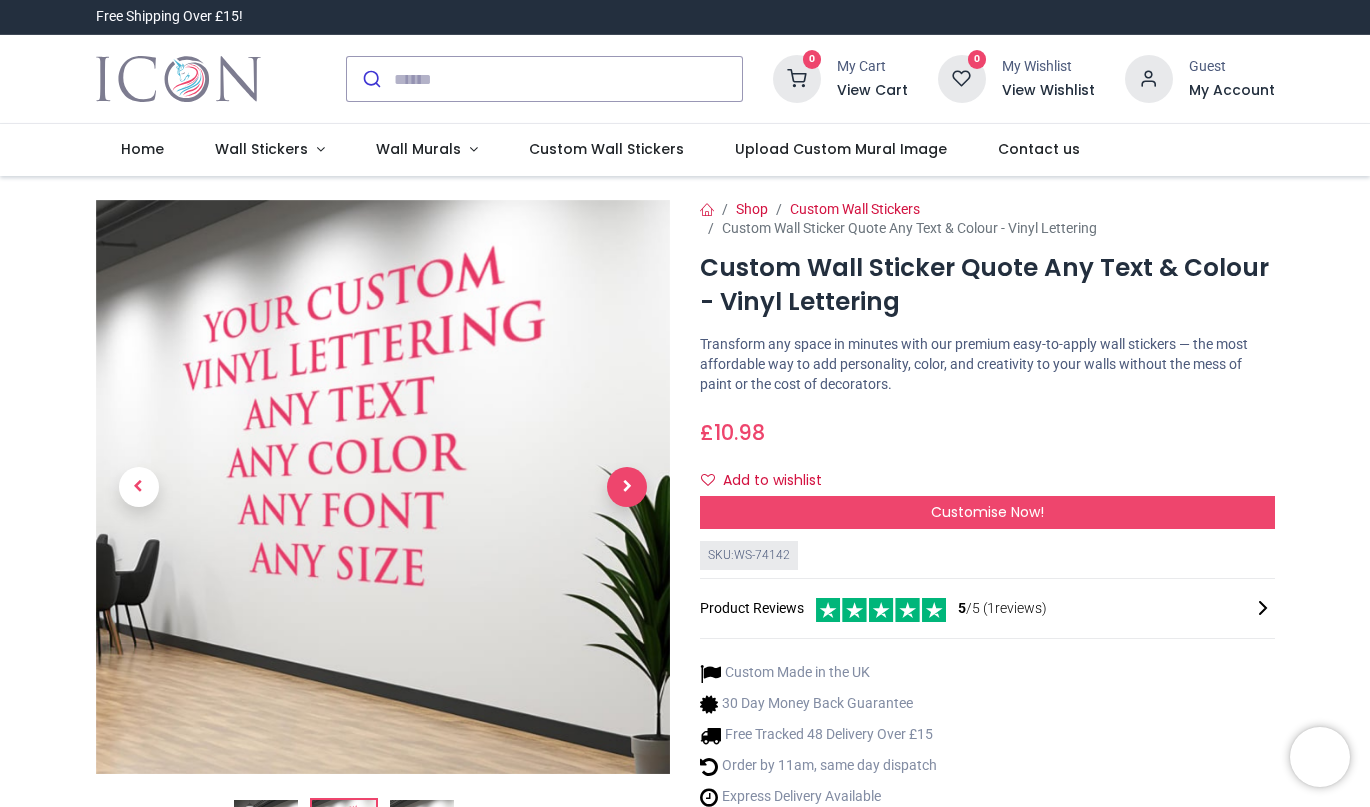 click at bounding box center (627, 487) 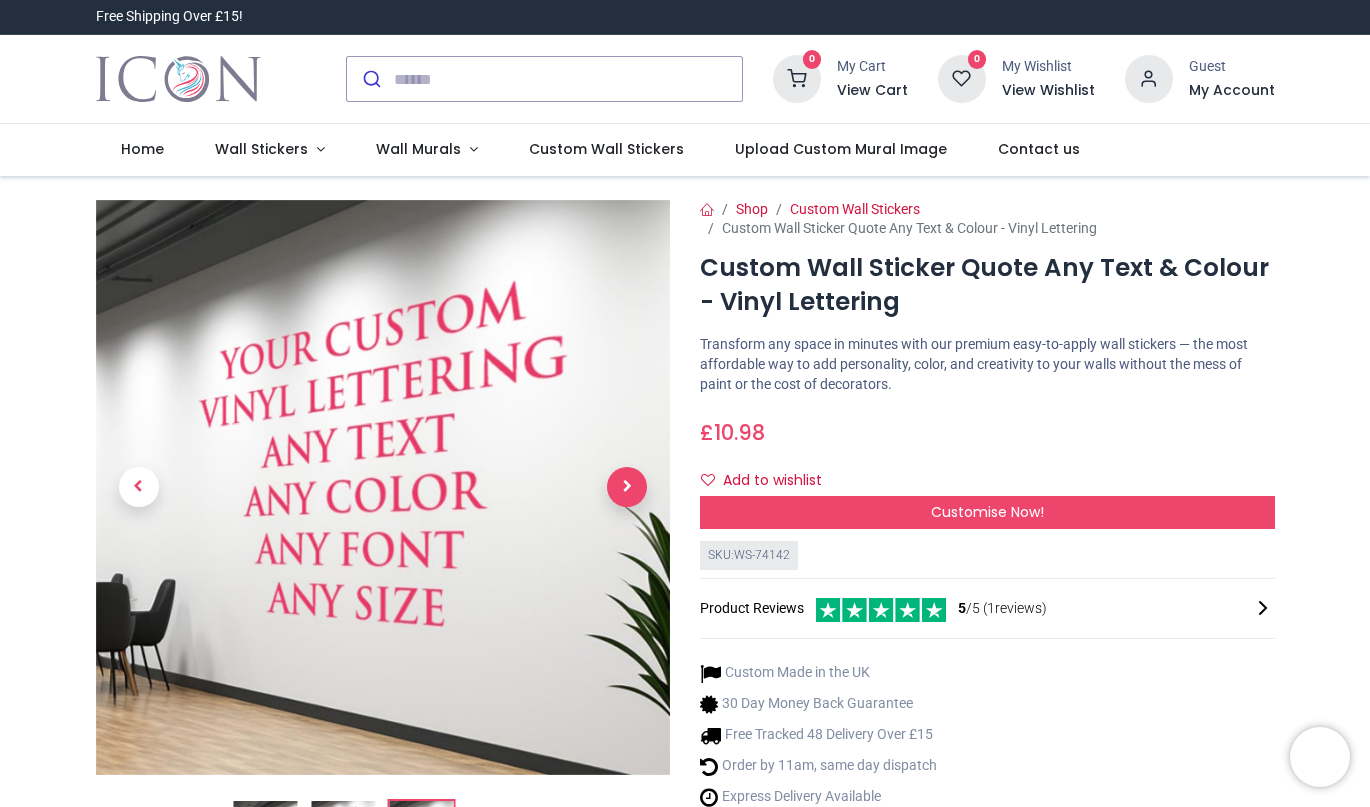 click at bounding box center (627, 487) 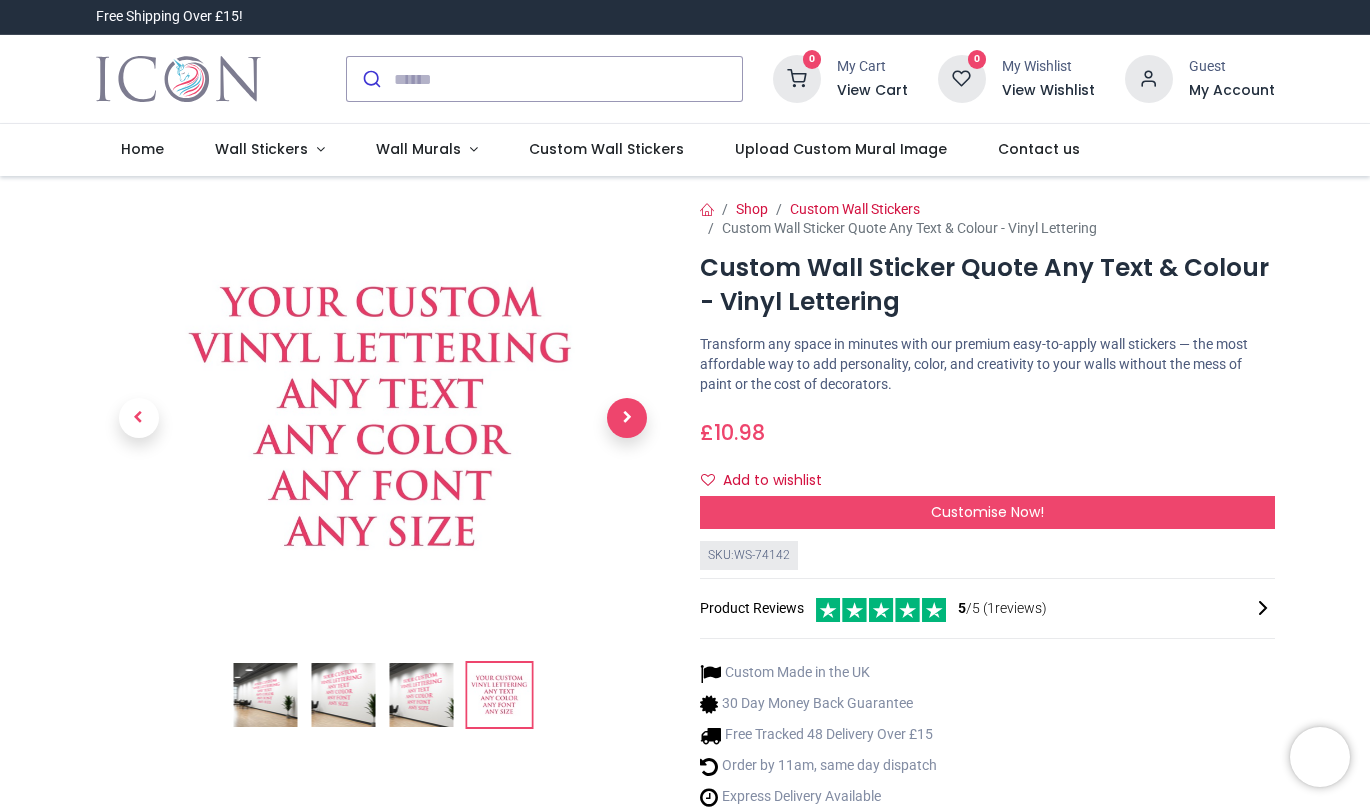 click at bounding box center (627, 418) 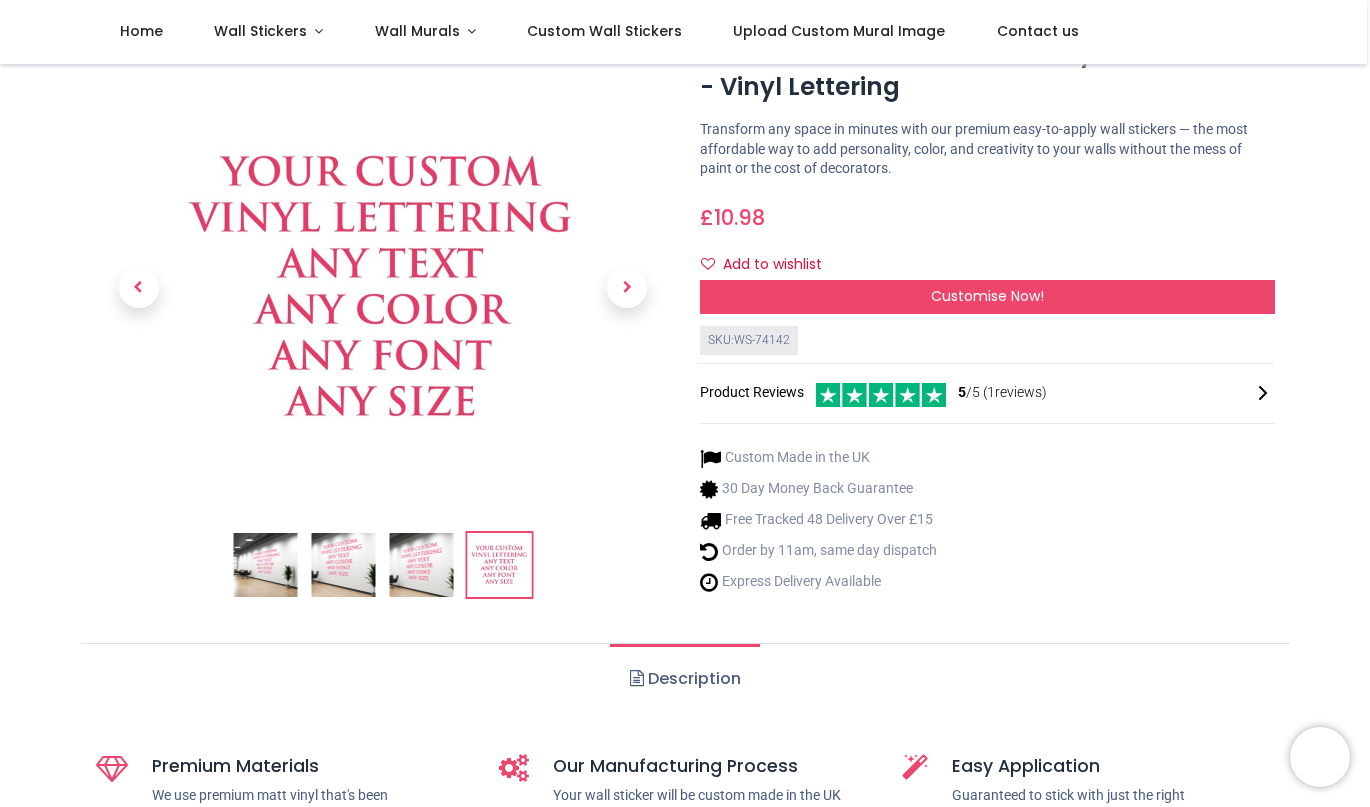 scroll, scrollTop: 0, scrollLeft: 0, axis: both 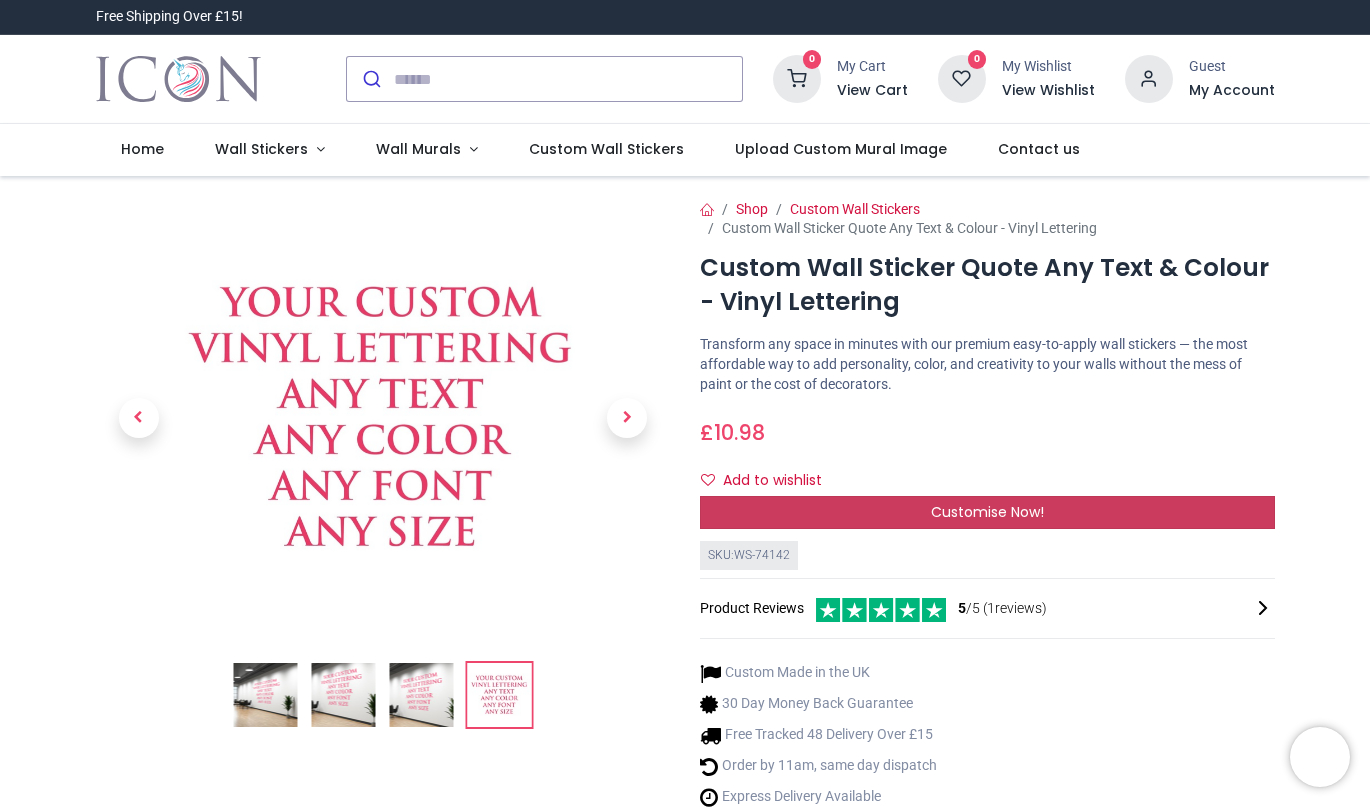 click on "Customise Now!" at bounding box center (987, 512) 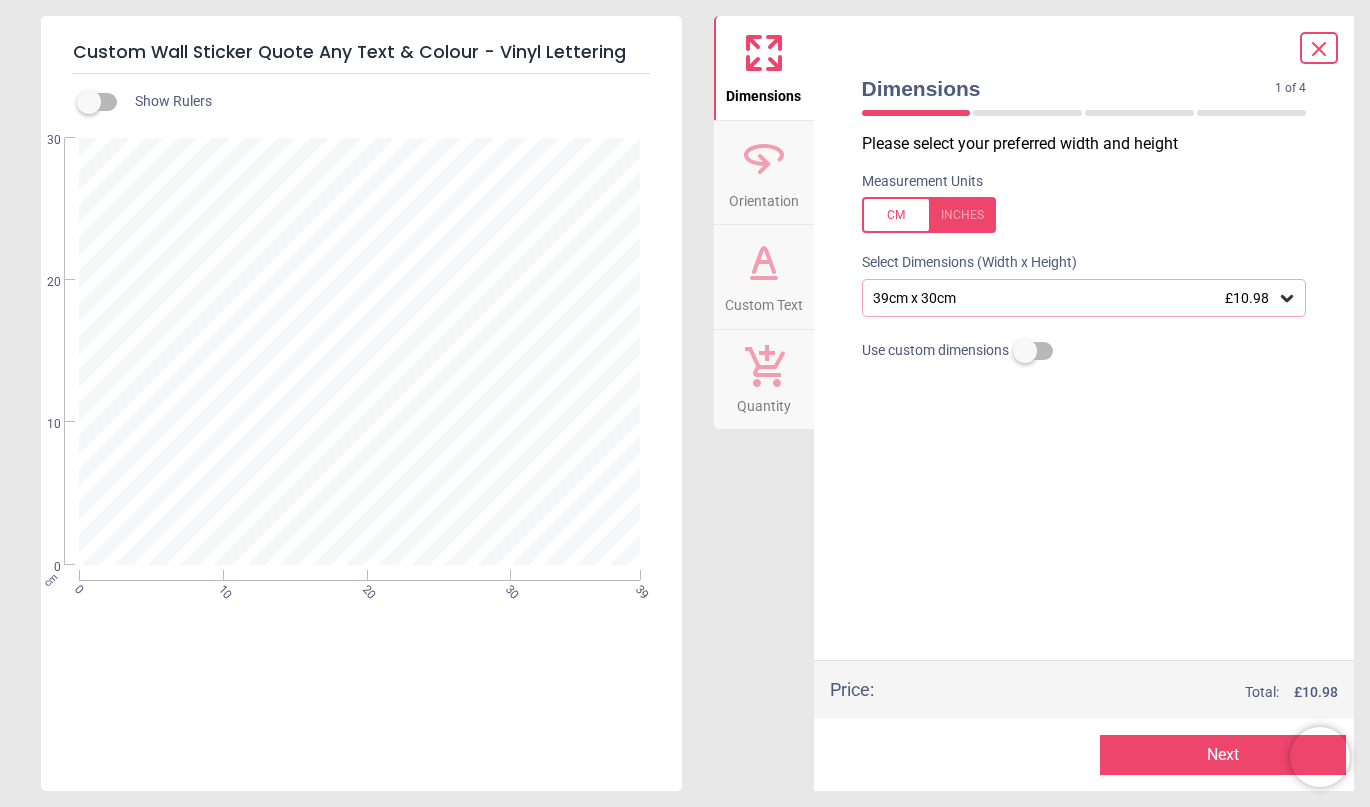 click 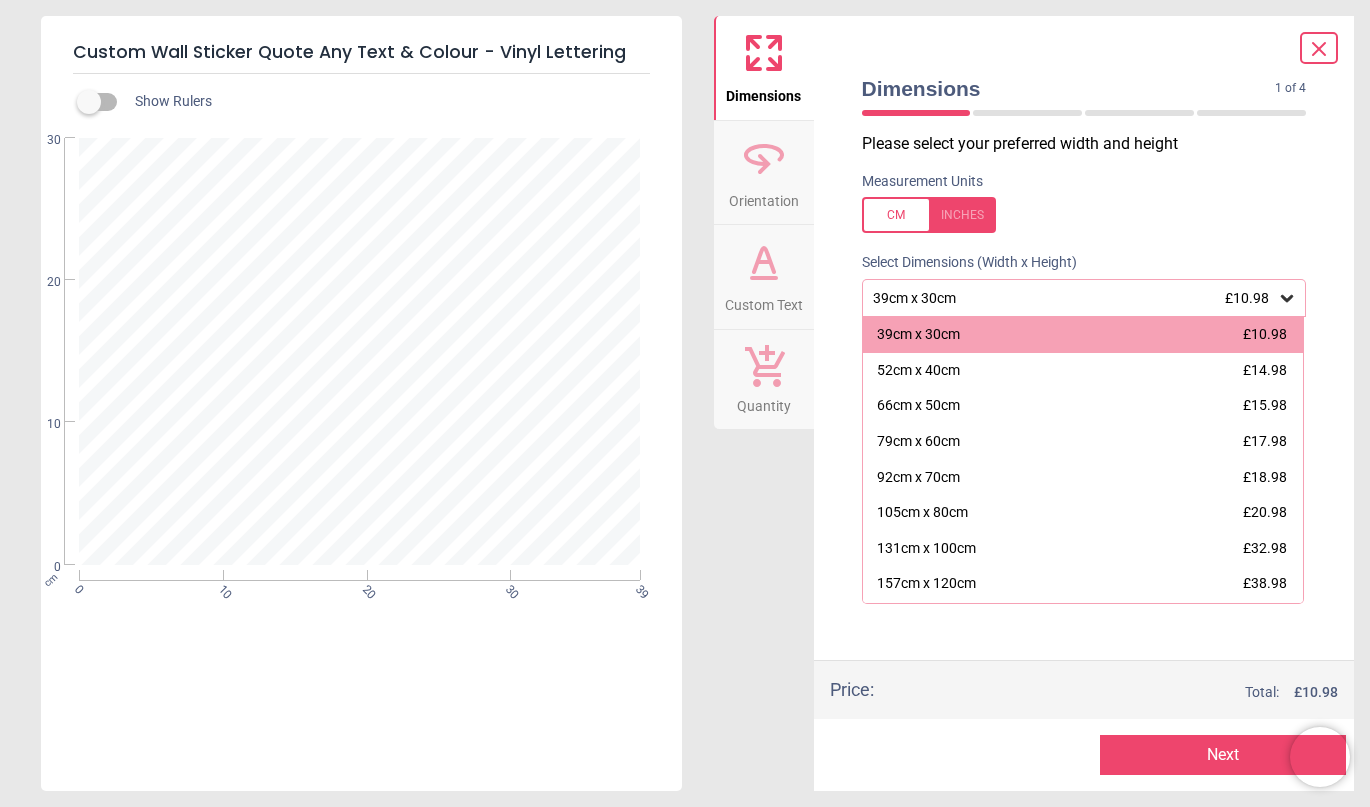 click on "Measurement Units" at bounding box center (1084, 203) 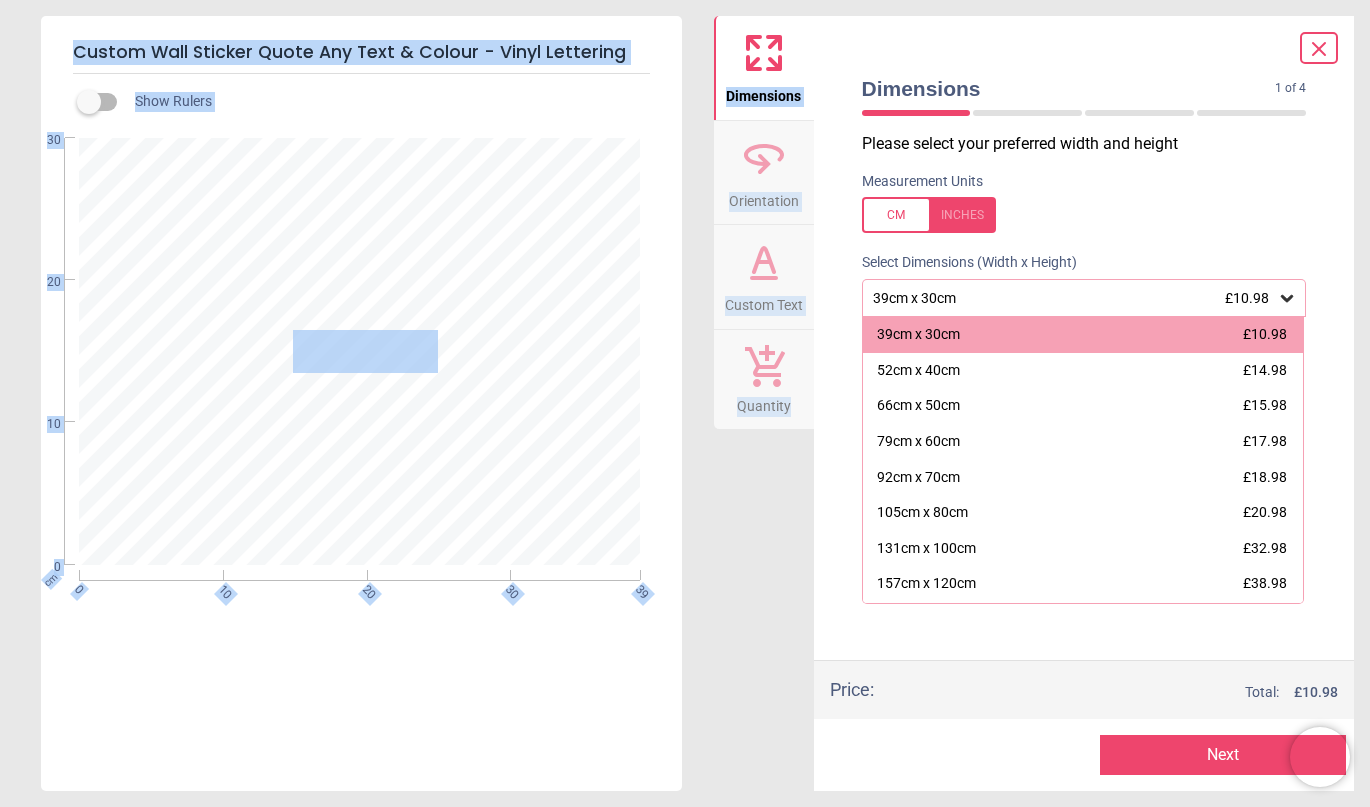 drag, startPoint x: 733, startPoint y: 502, endPoint x: 554, endPoint y: 767, distance: 319.79056 